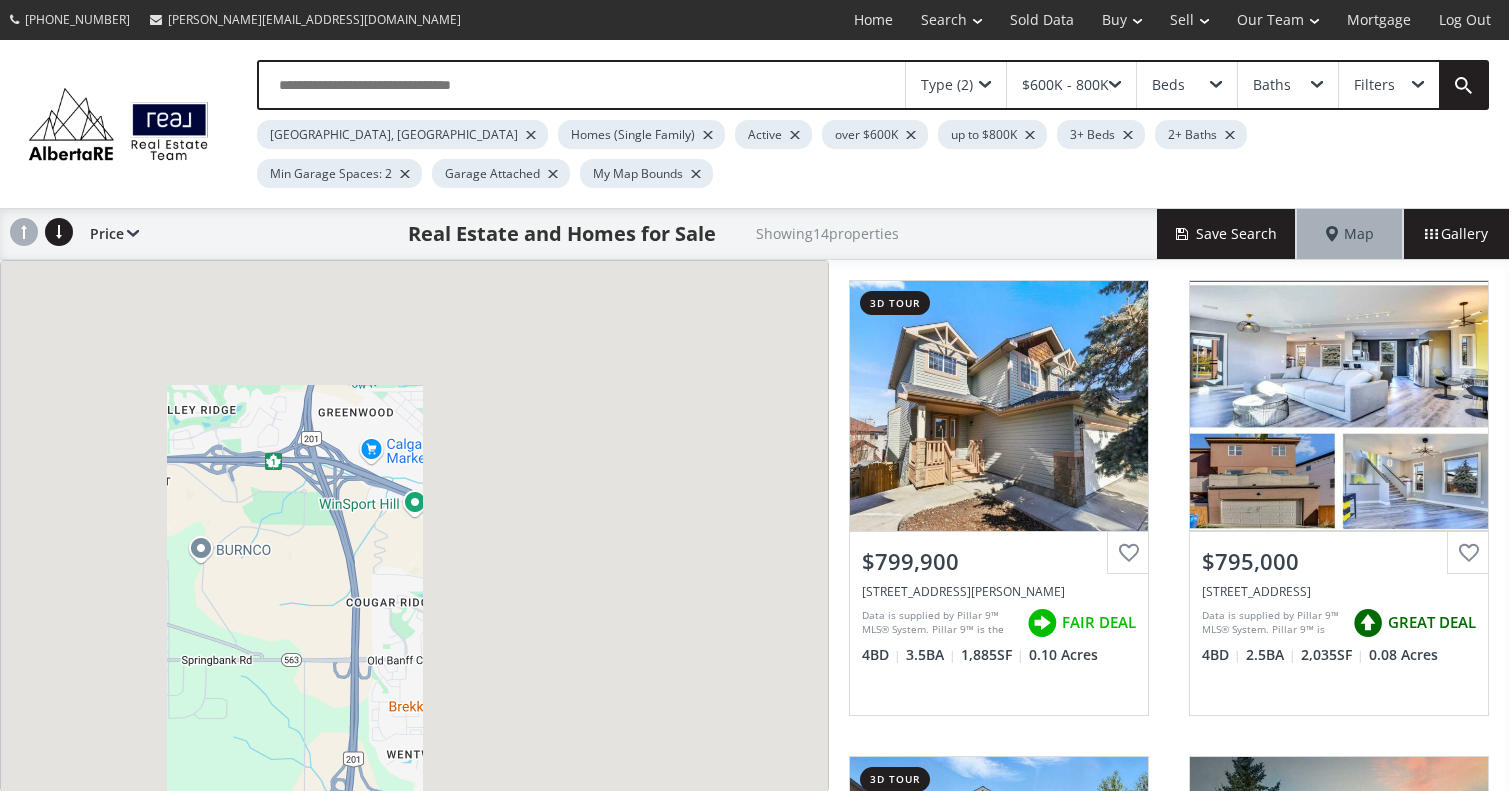scroll, scrollTop: 0, scrollLeft: 0, axis: both 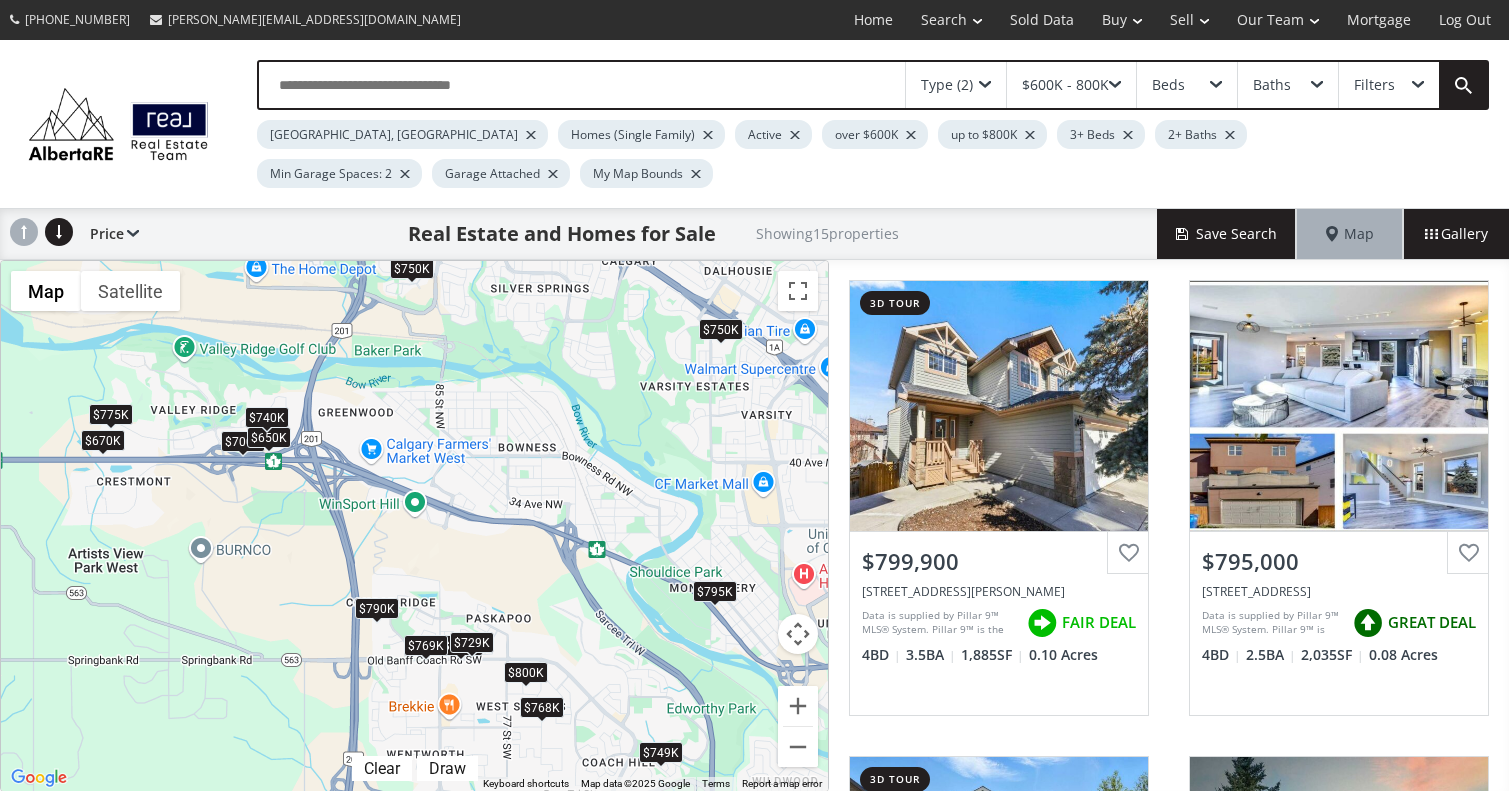 click on "$740K" at bounding box center [267, 417] 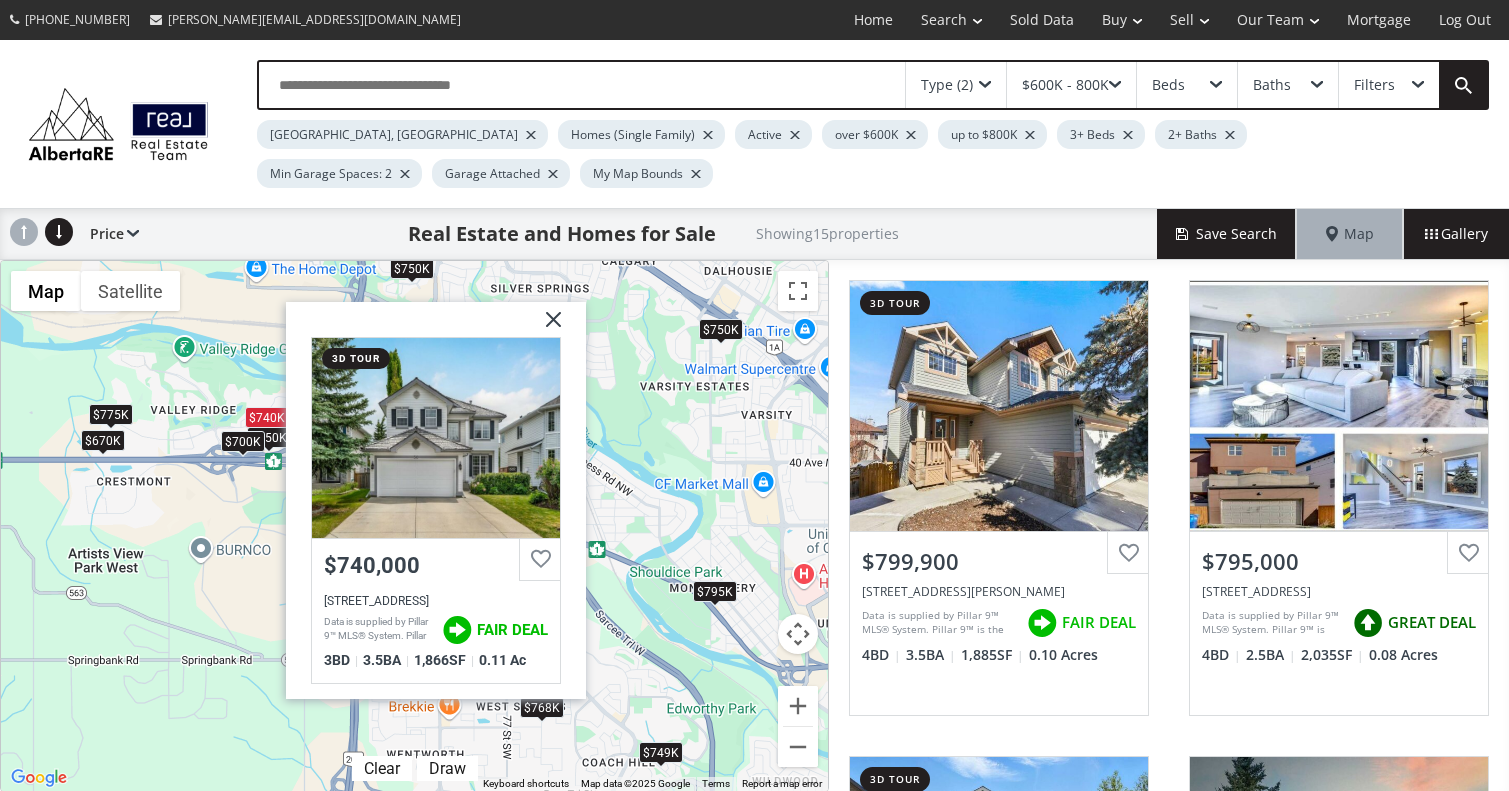 click on "$700K" at bounding box center (242, 441) 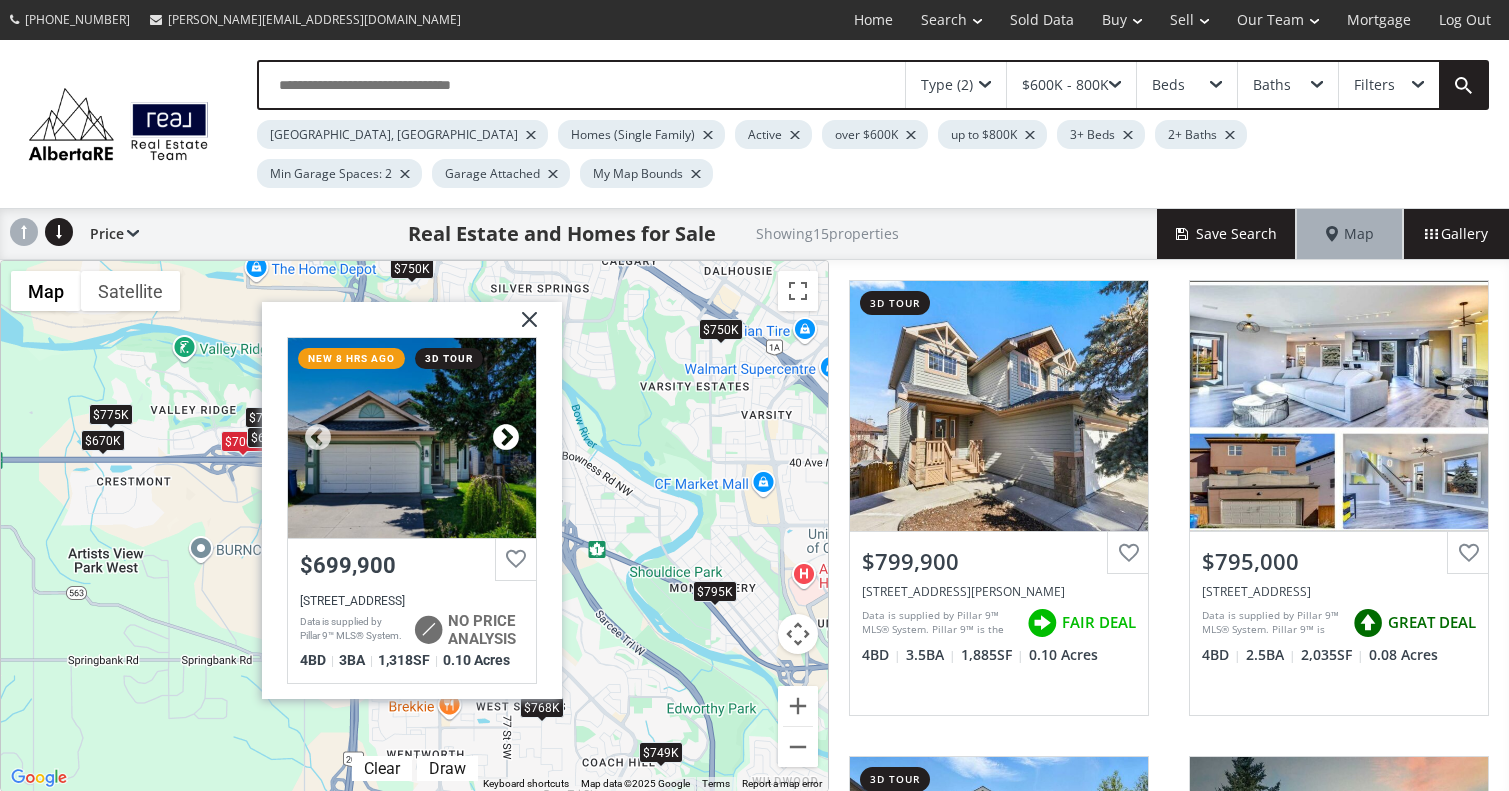click at bounding box center (505, 438) 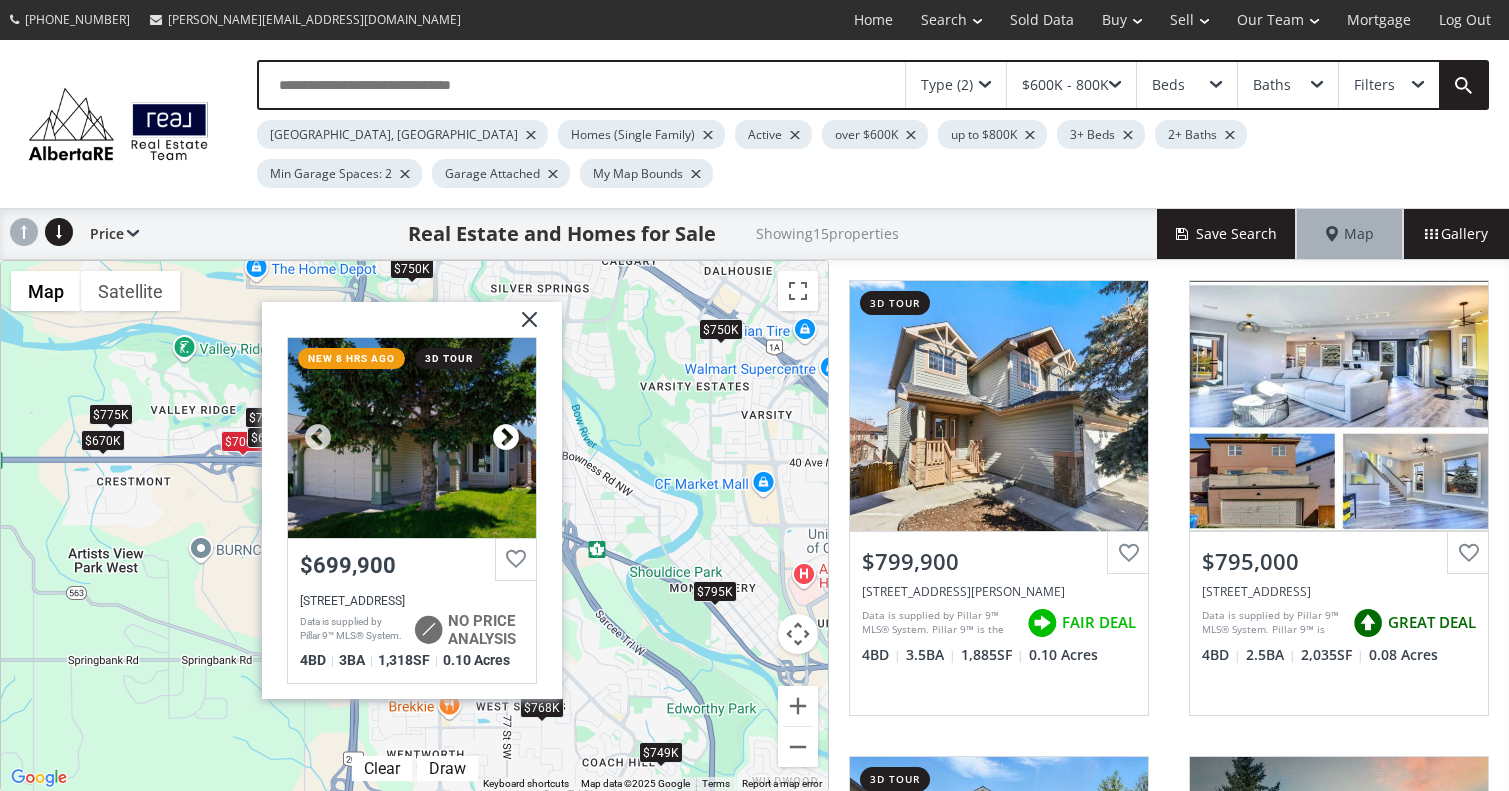 click at bounding box center (505, 438) 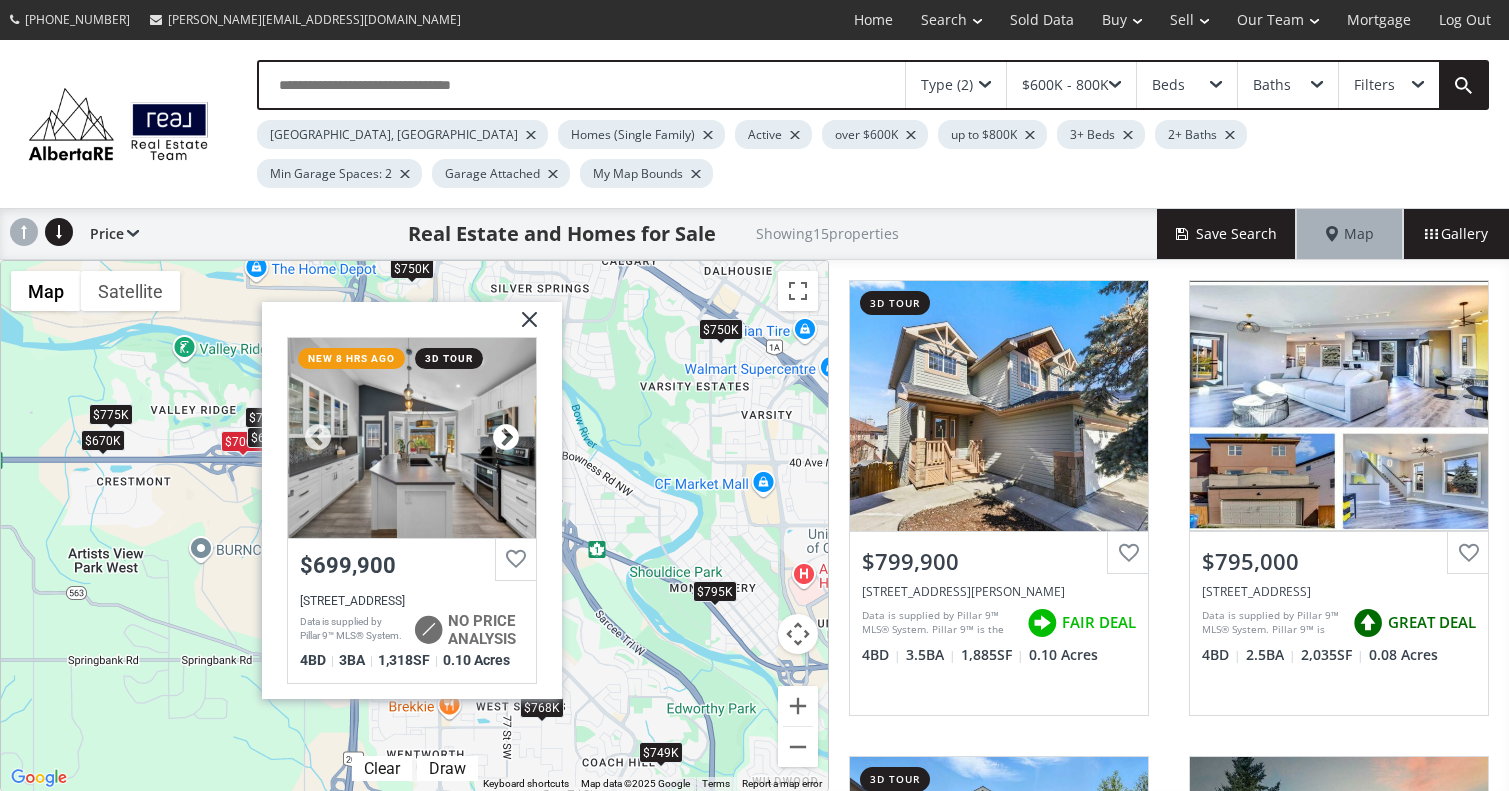 click at bounding box center (505, 438) 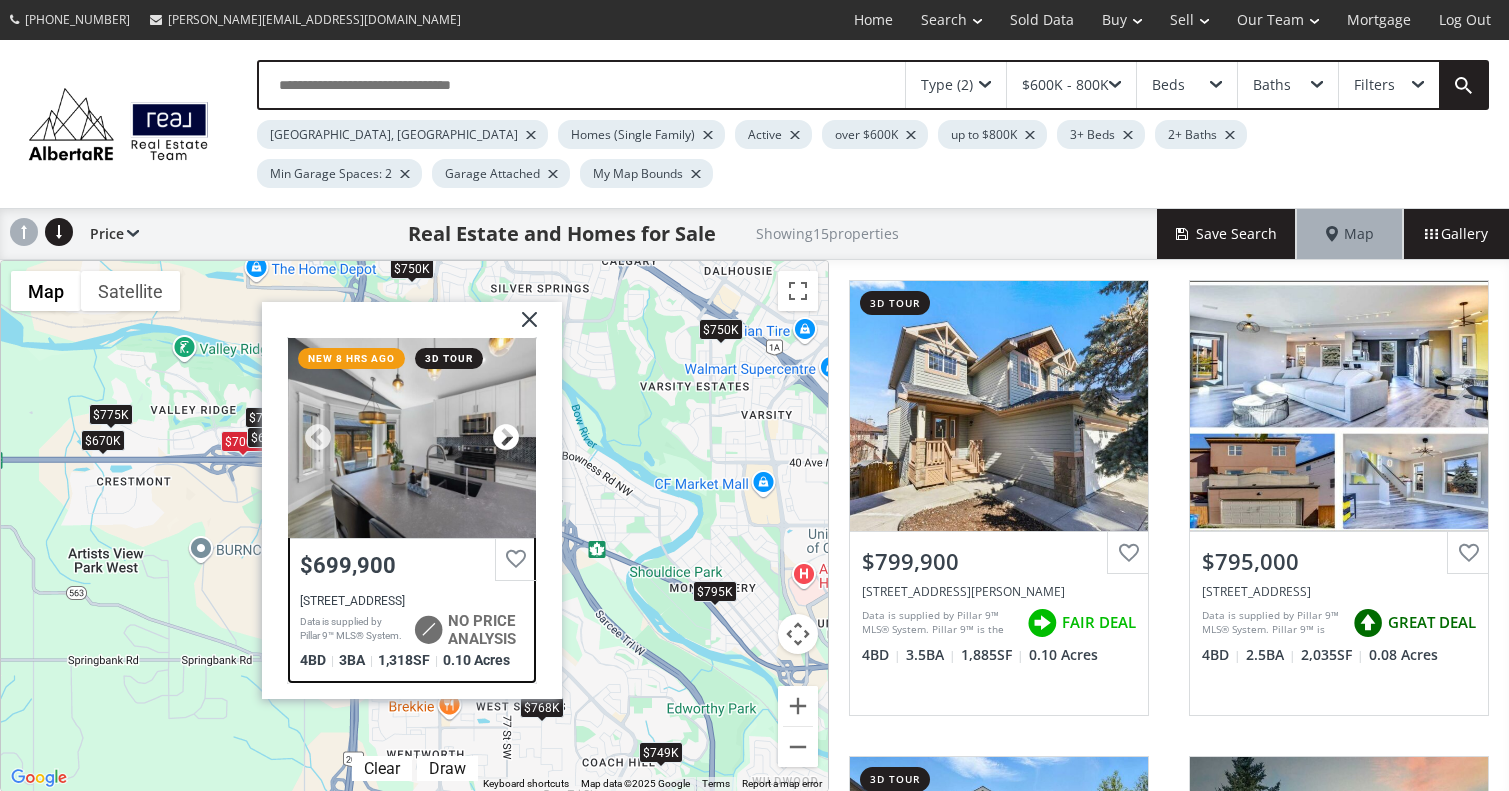 click at bounding box center [505, 438] 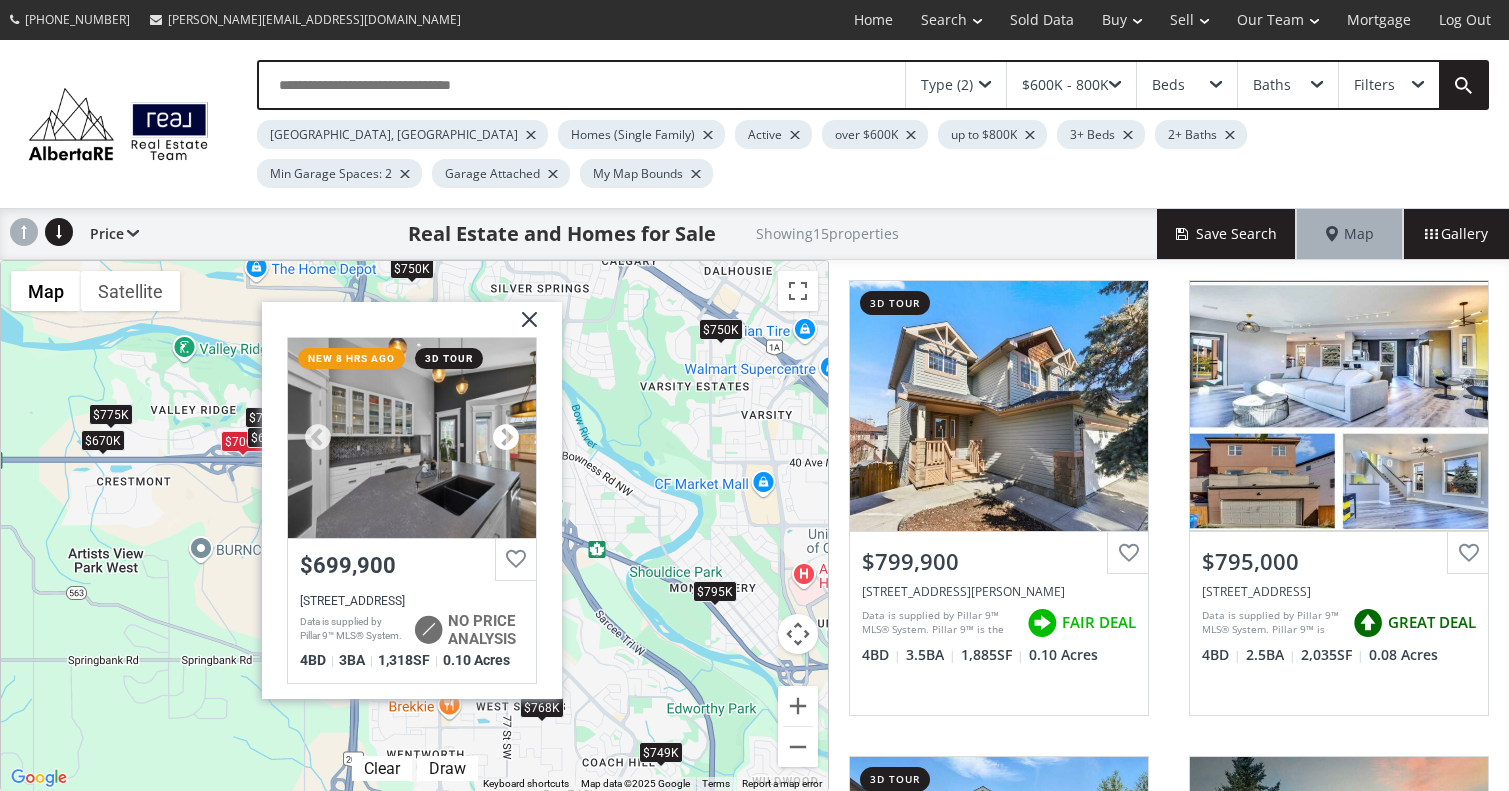 click at bounding box center (505, 438) 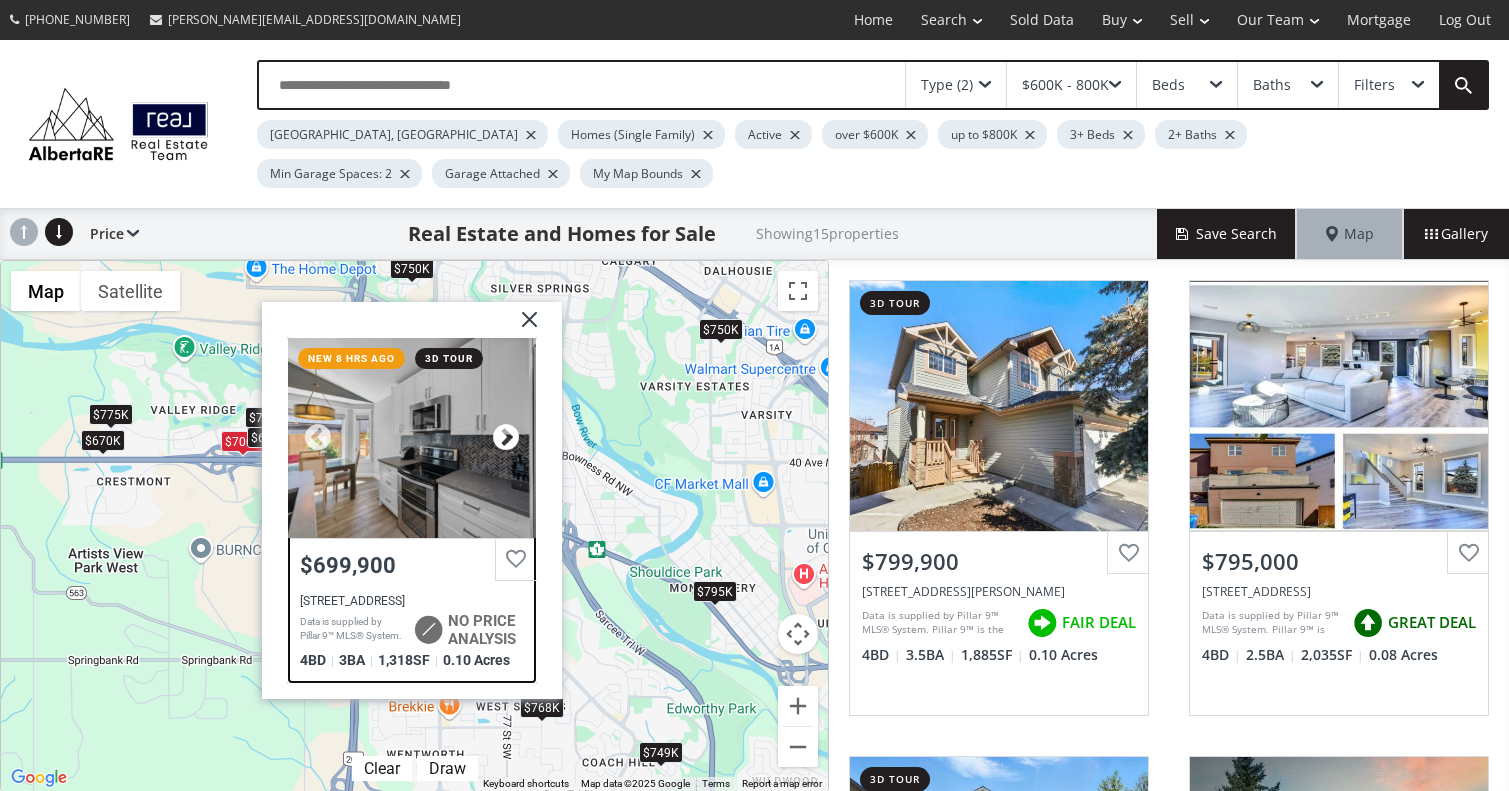 click at bounding box center [505, 438] 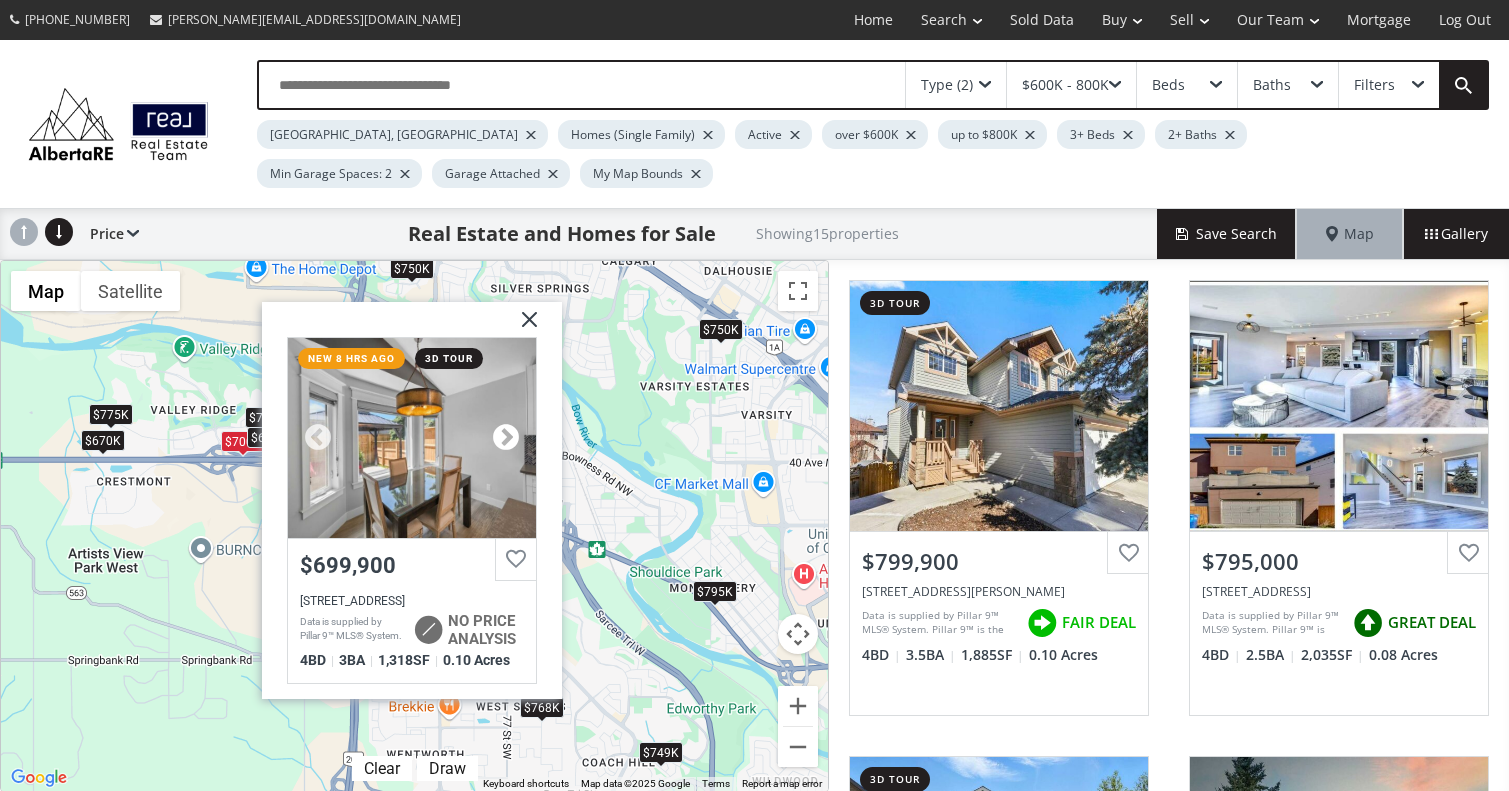 click at bounding box center (505, 438) 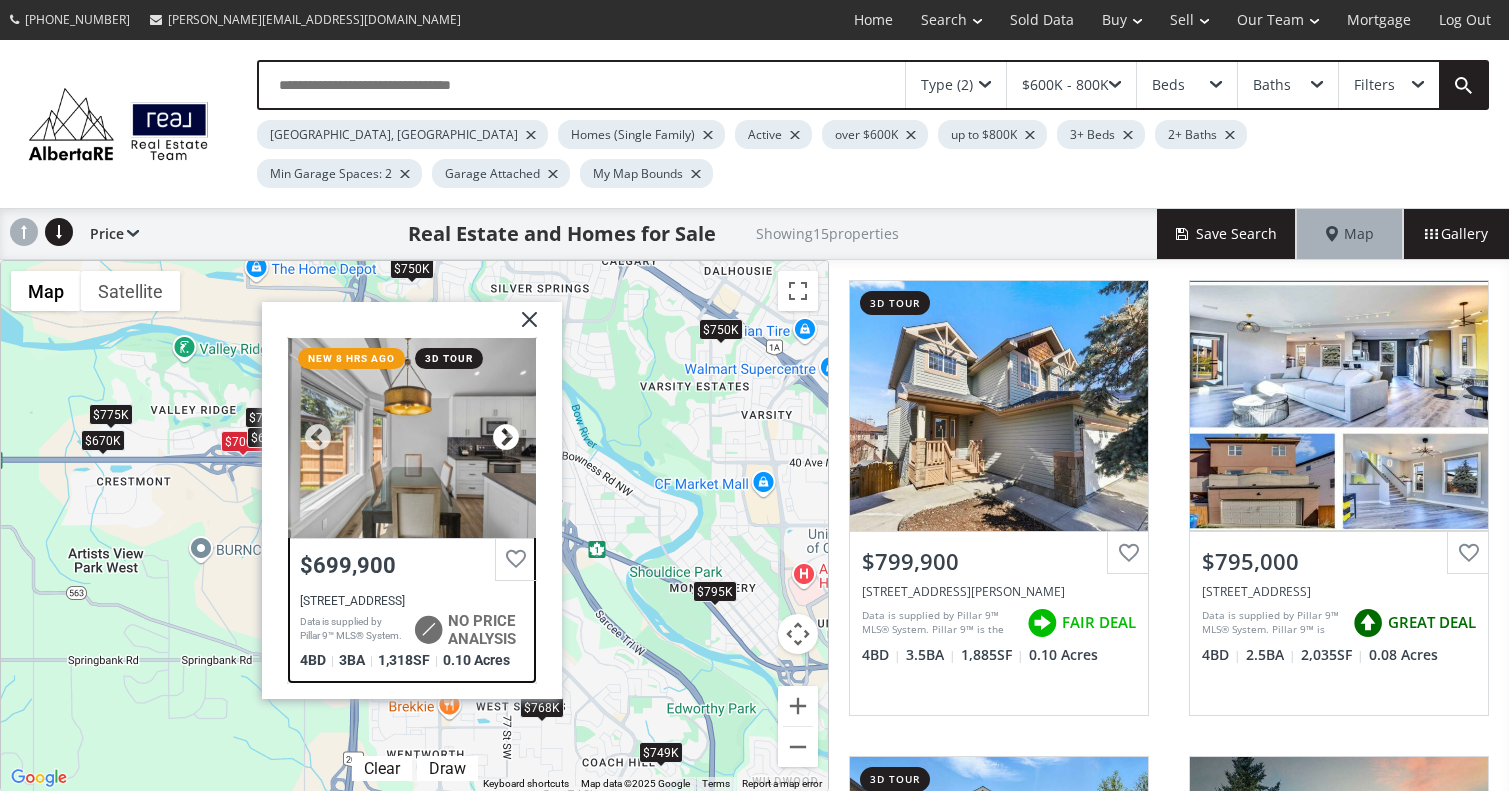 click at bounding box center [505, 438] 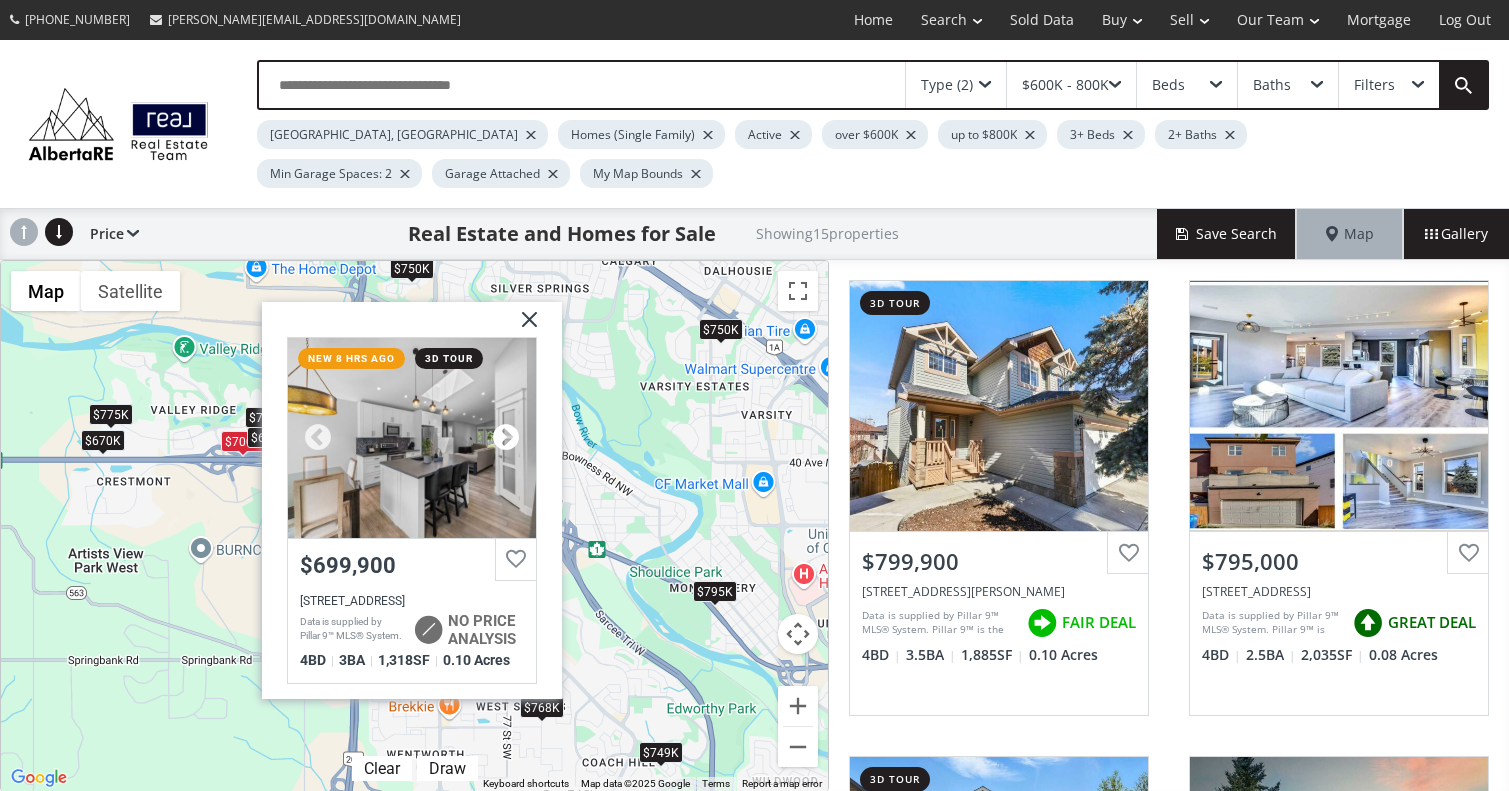 click at bounding box center [505, 438] 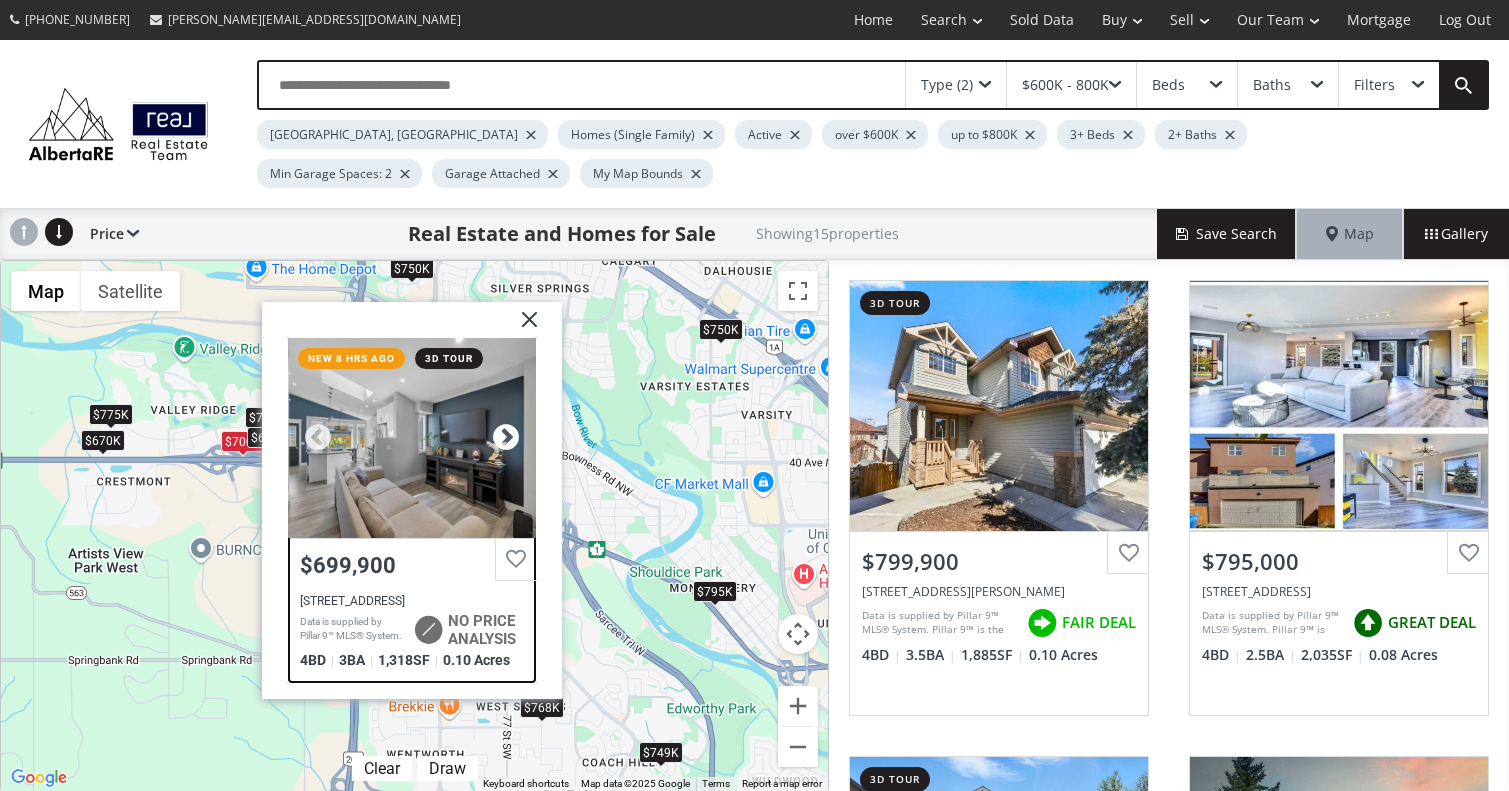 click at bounding box center (505, 438) 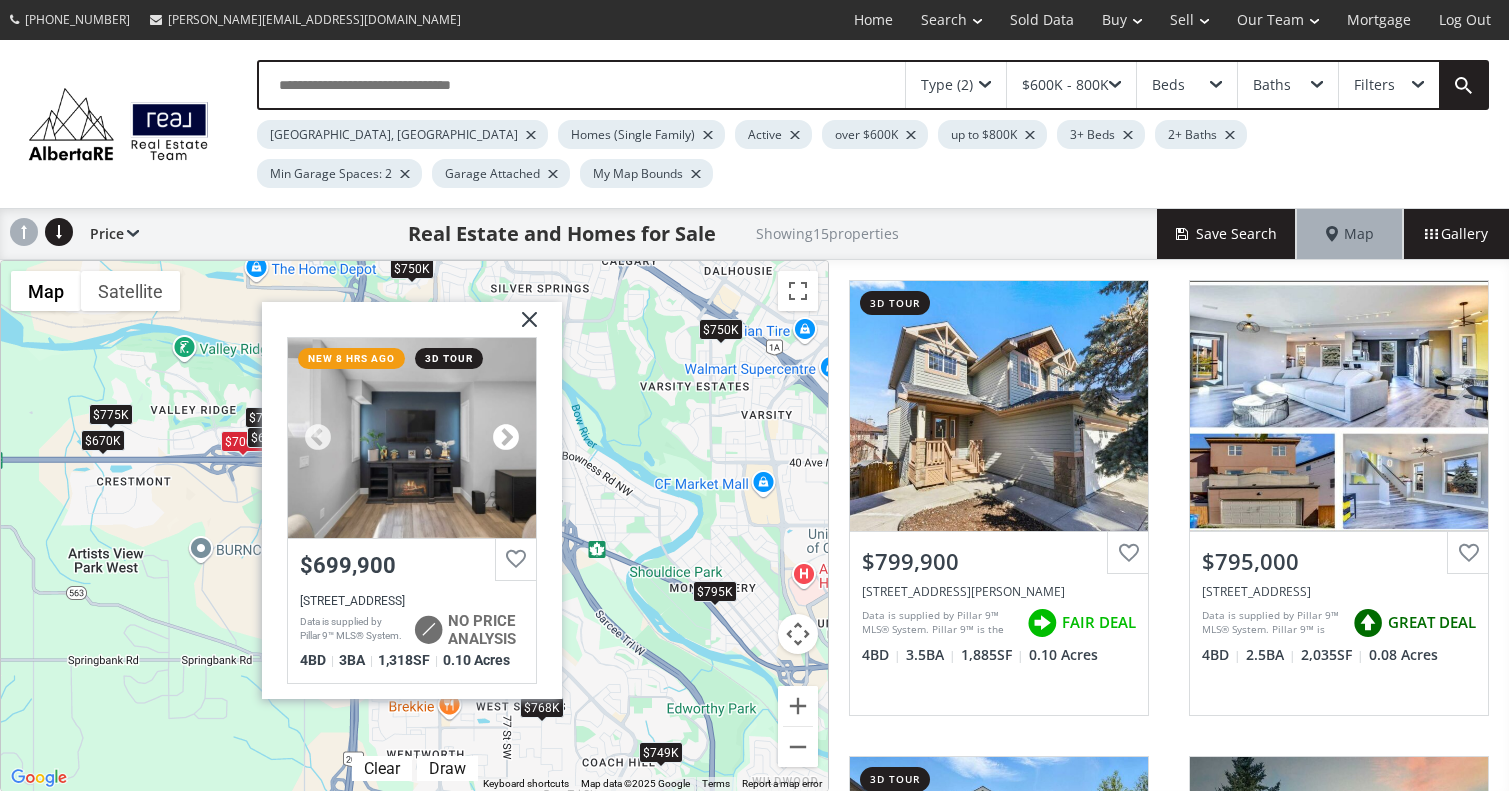 click at bounding box center (505, 438) 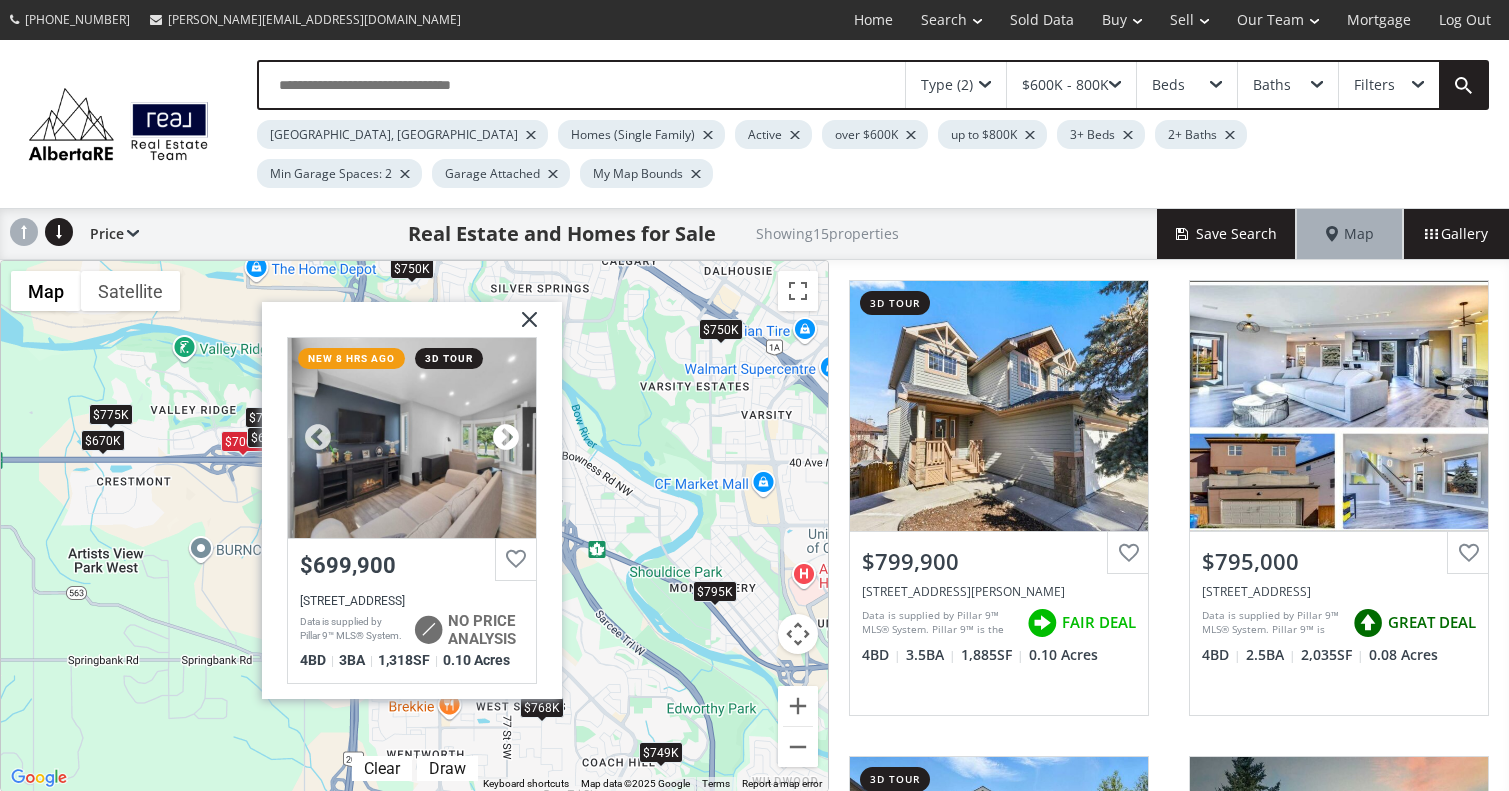 click at bounding box center (505, 438) 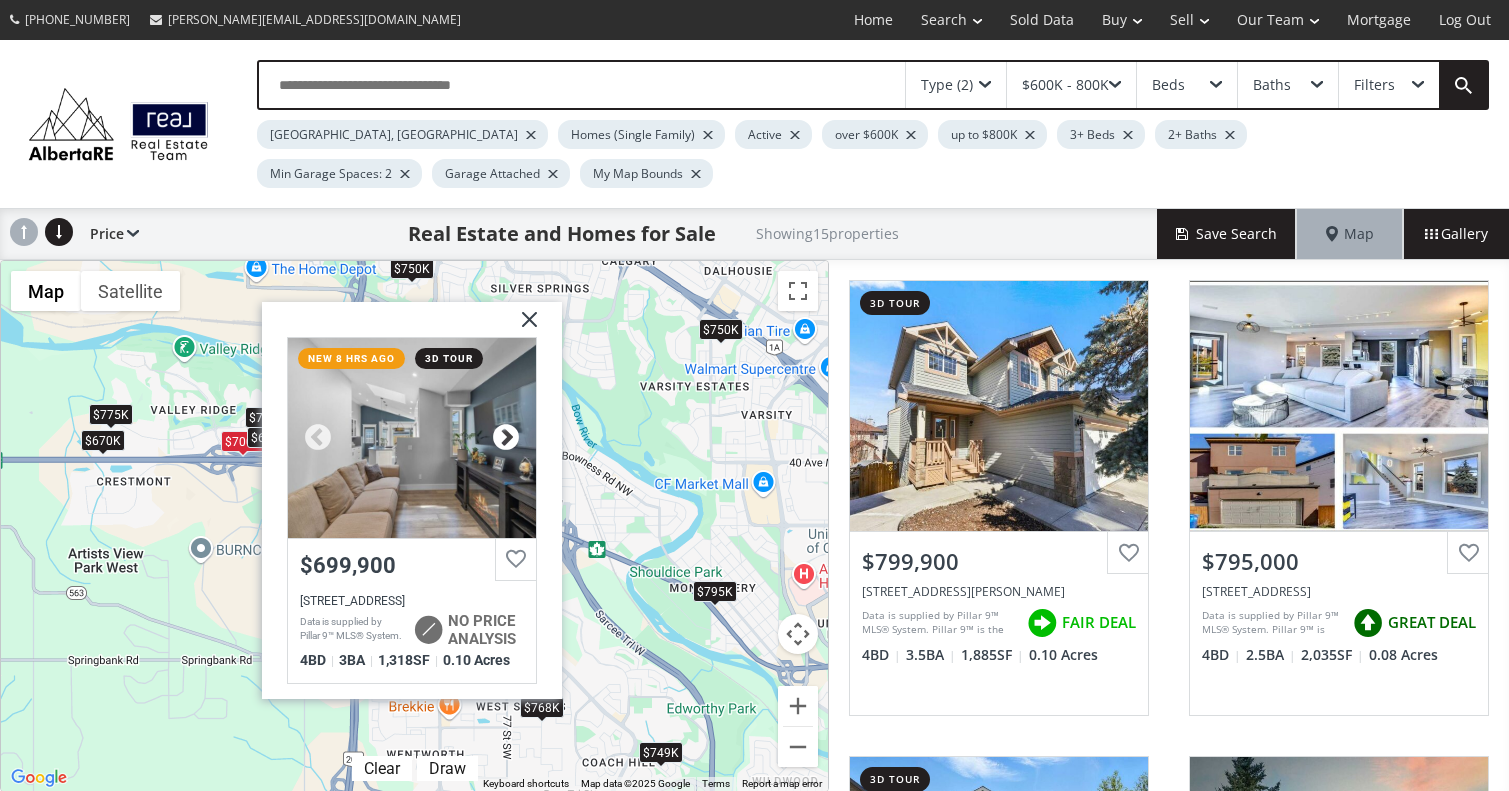 click at bounding box center (505, 438) 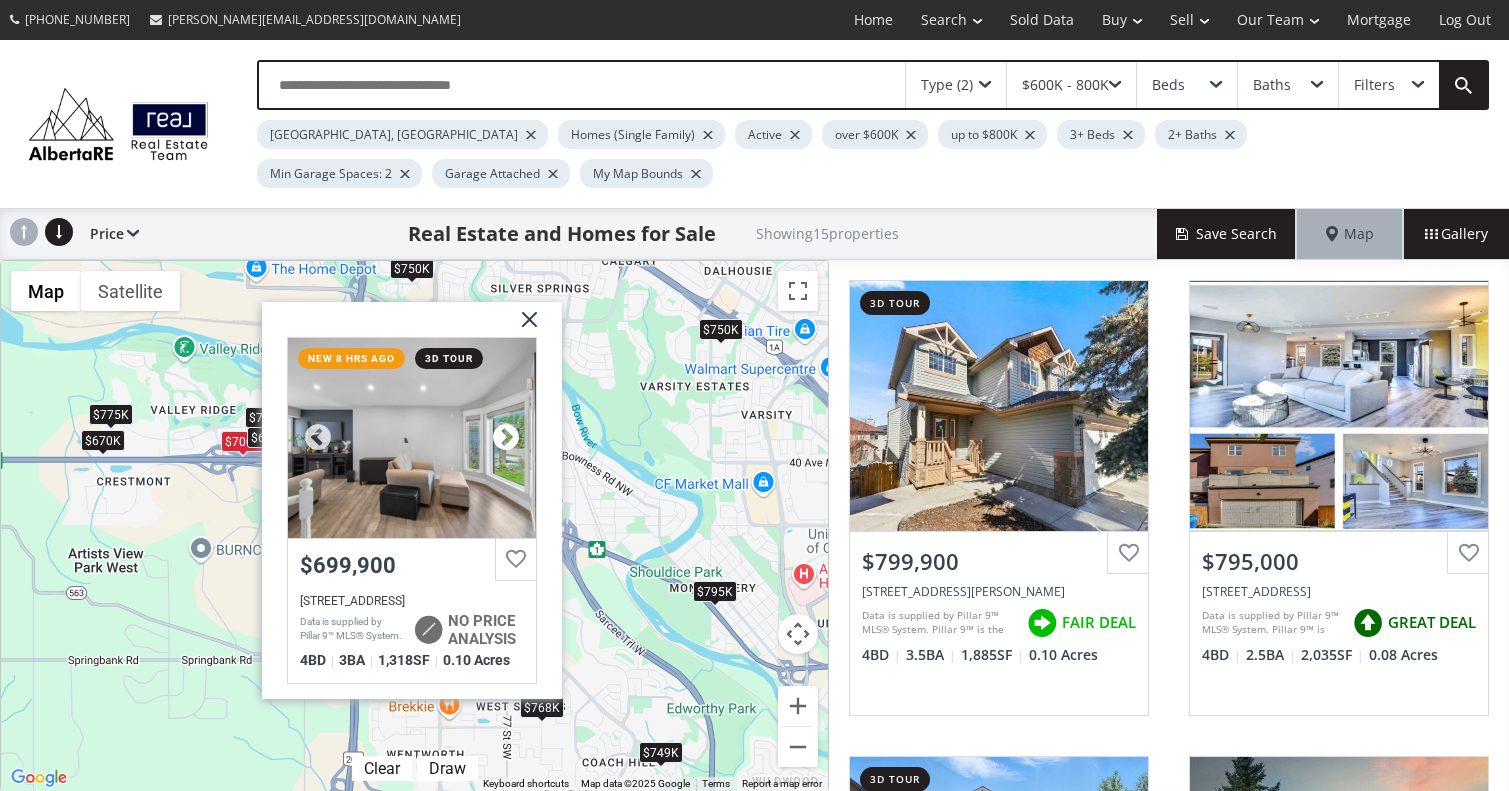 click at bounding box center (505, 438) 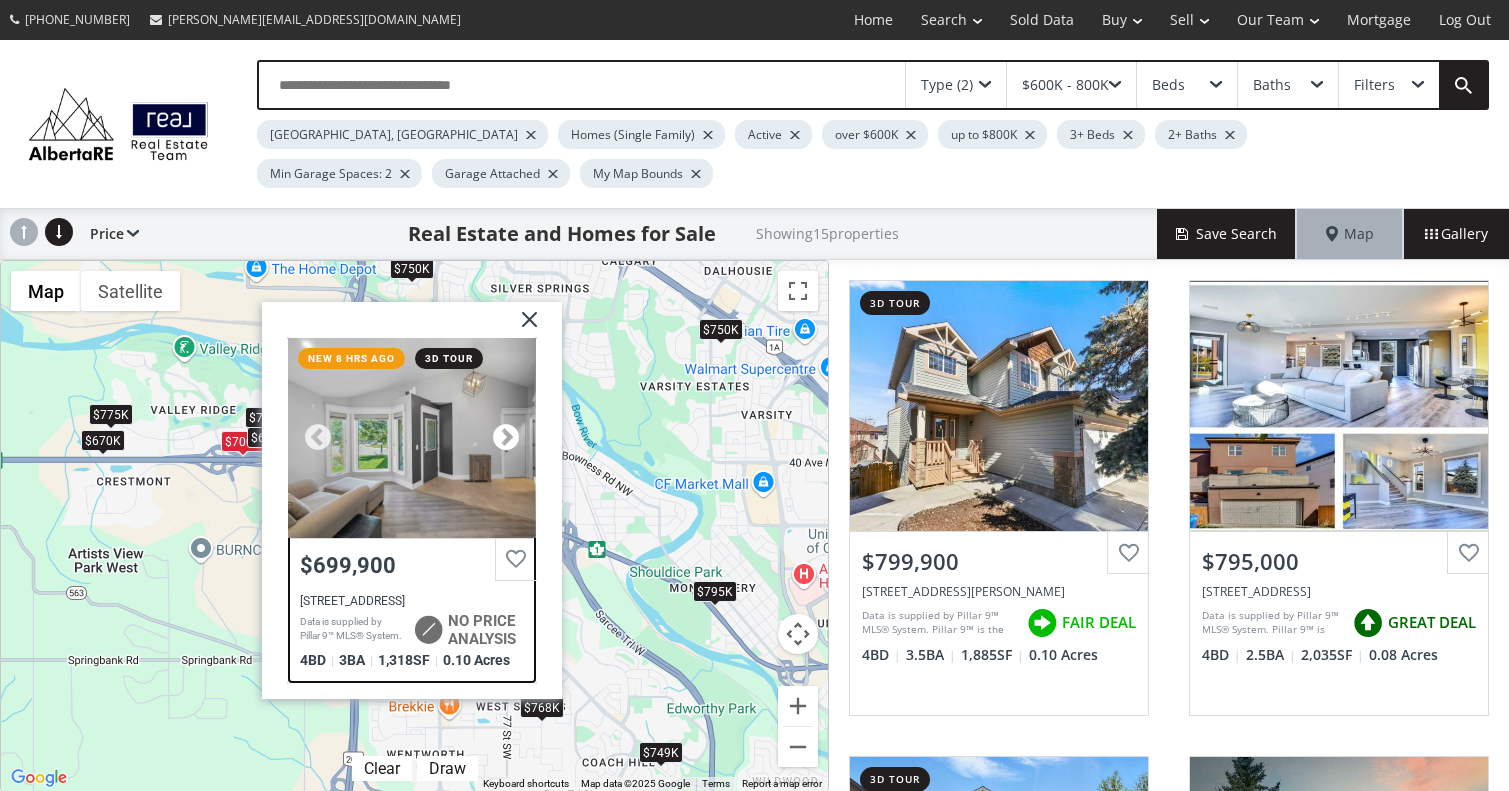 click at bounding box center [505, 438] 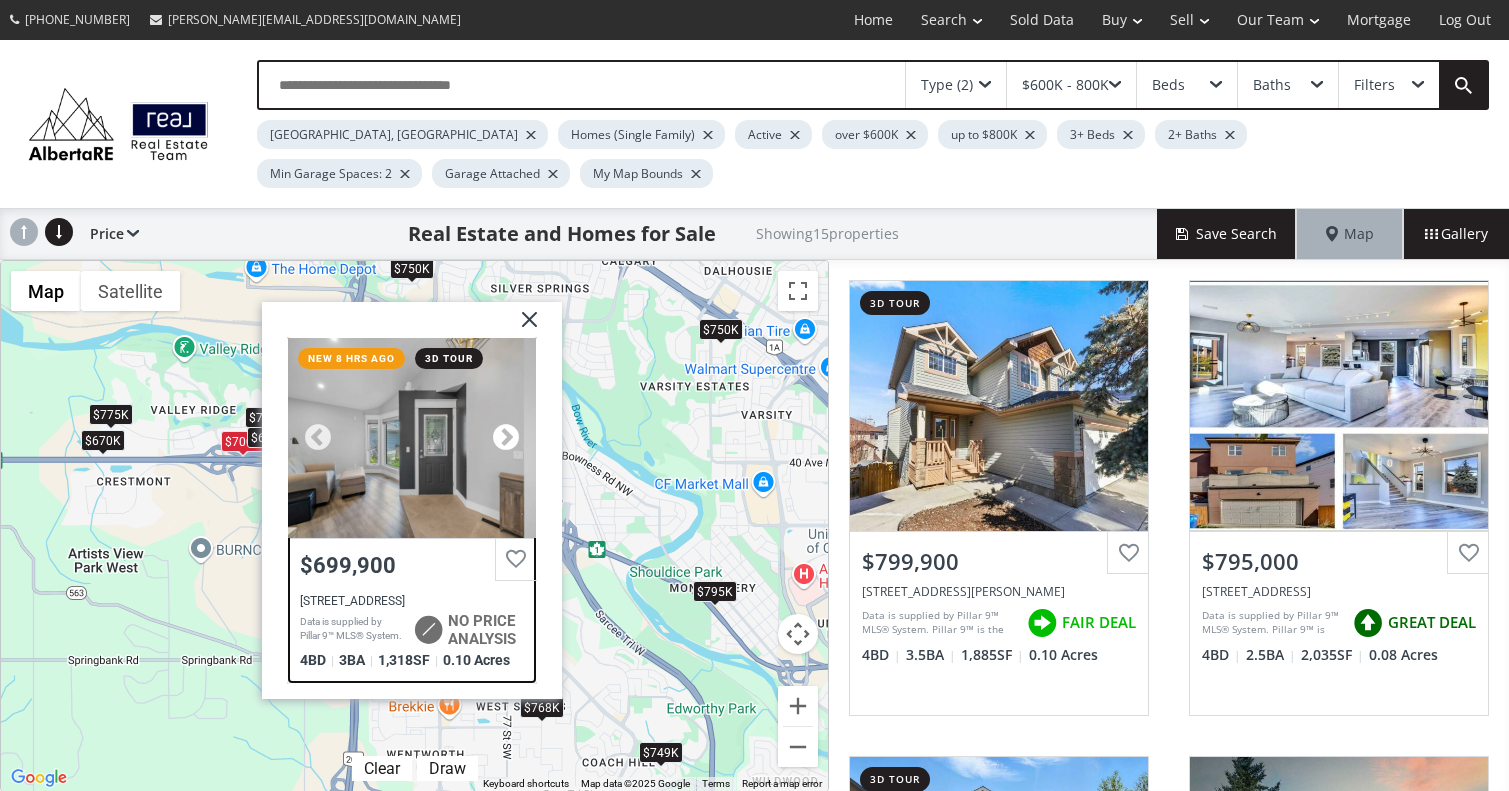 click at bounding box center [505, 438] 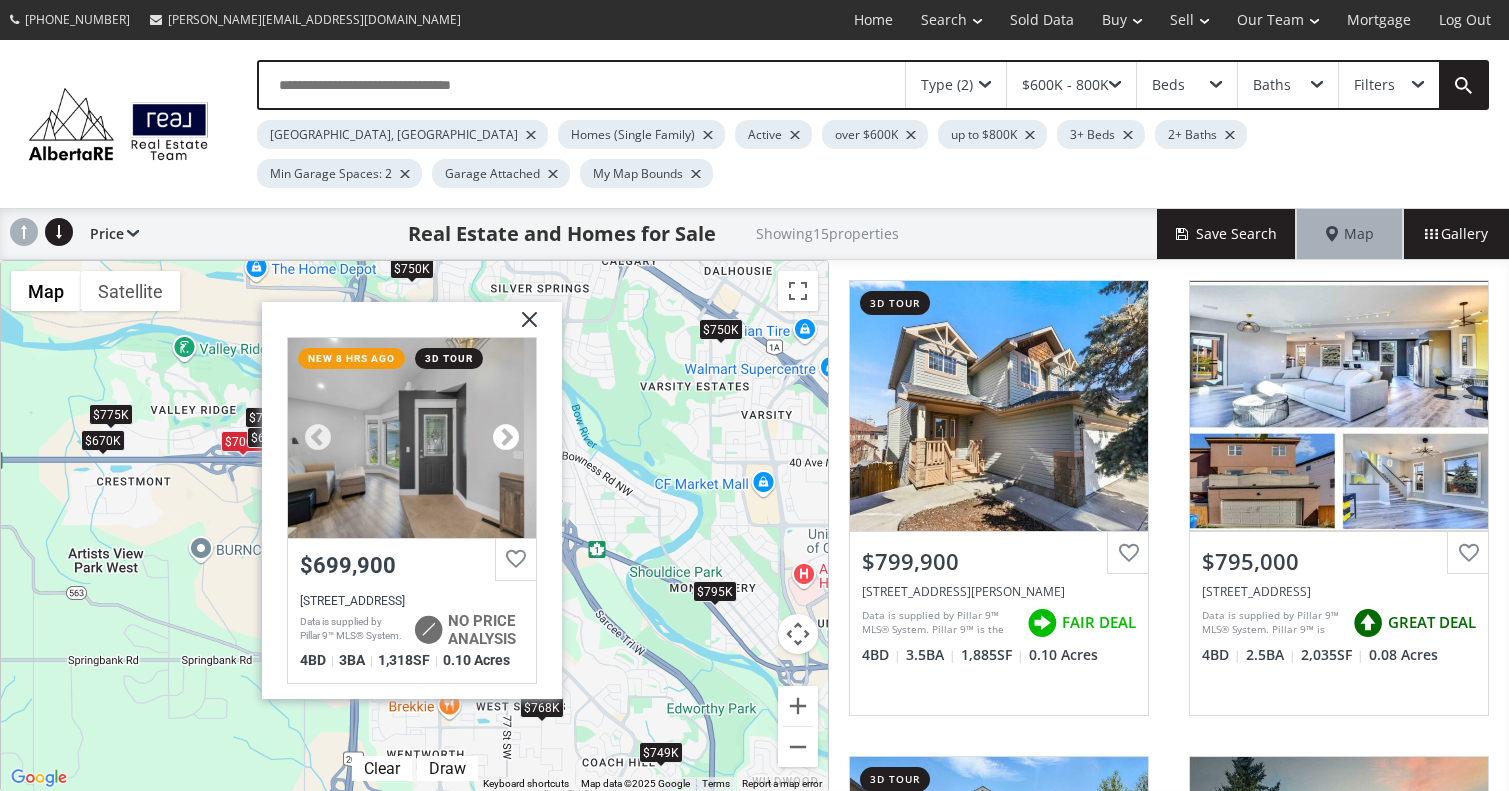 click at bounding box center [505, 438] 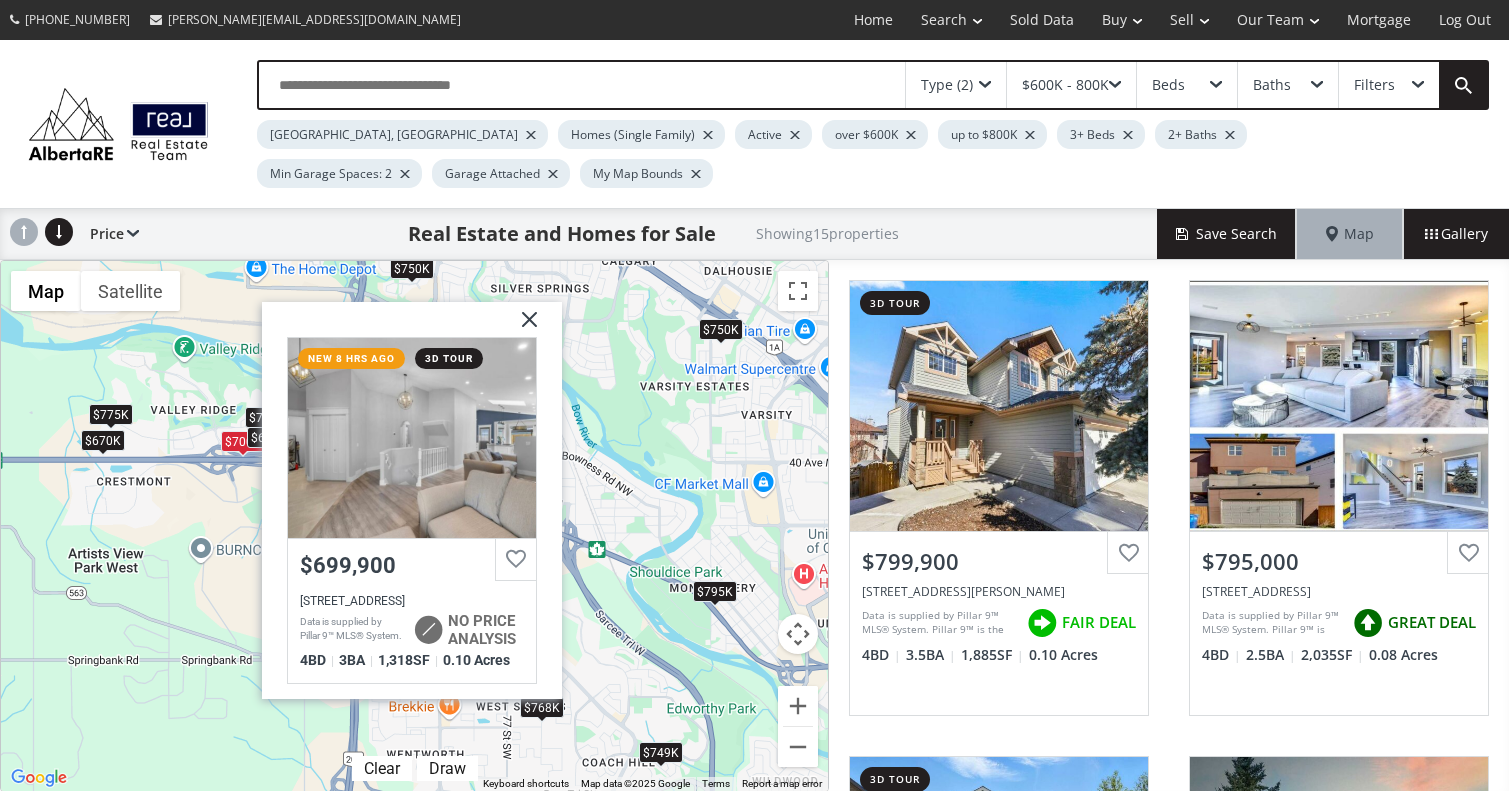 click at bounding box center (521, 327) 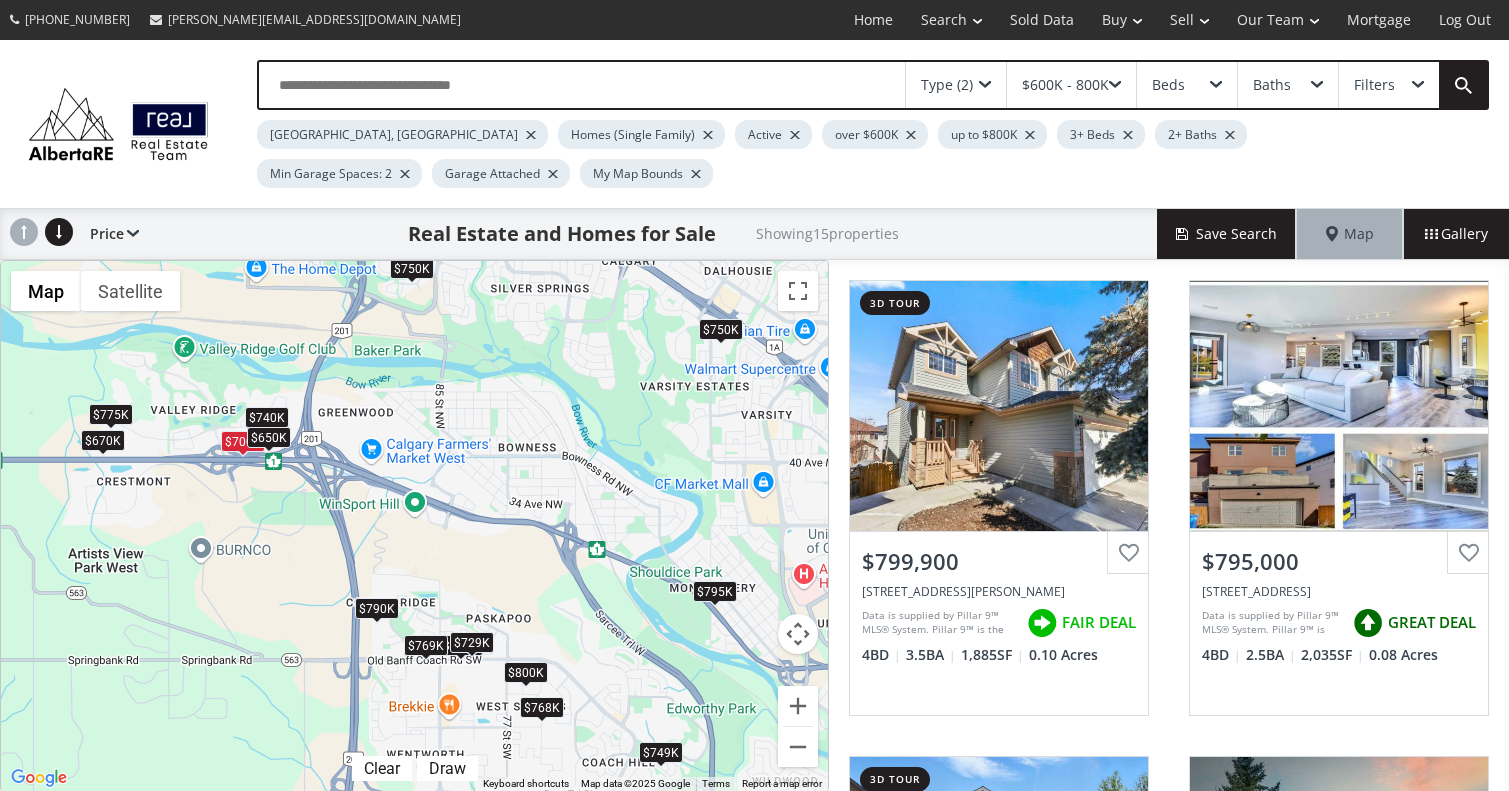 click on "$749K" at bounding box center [660, 752] 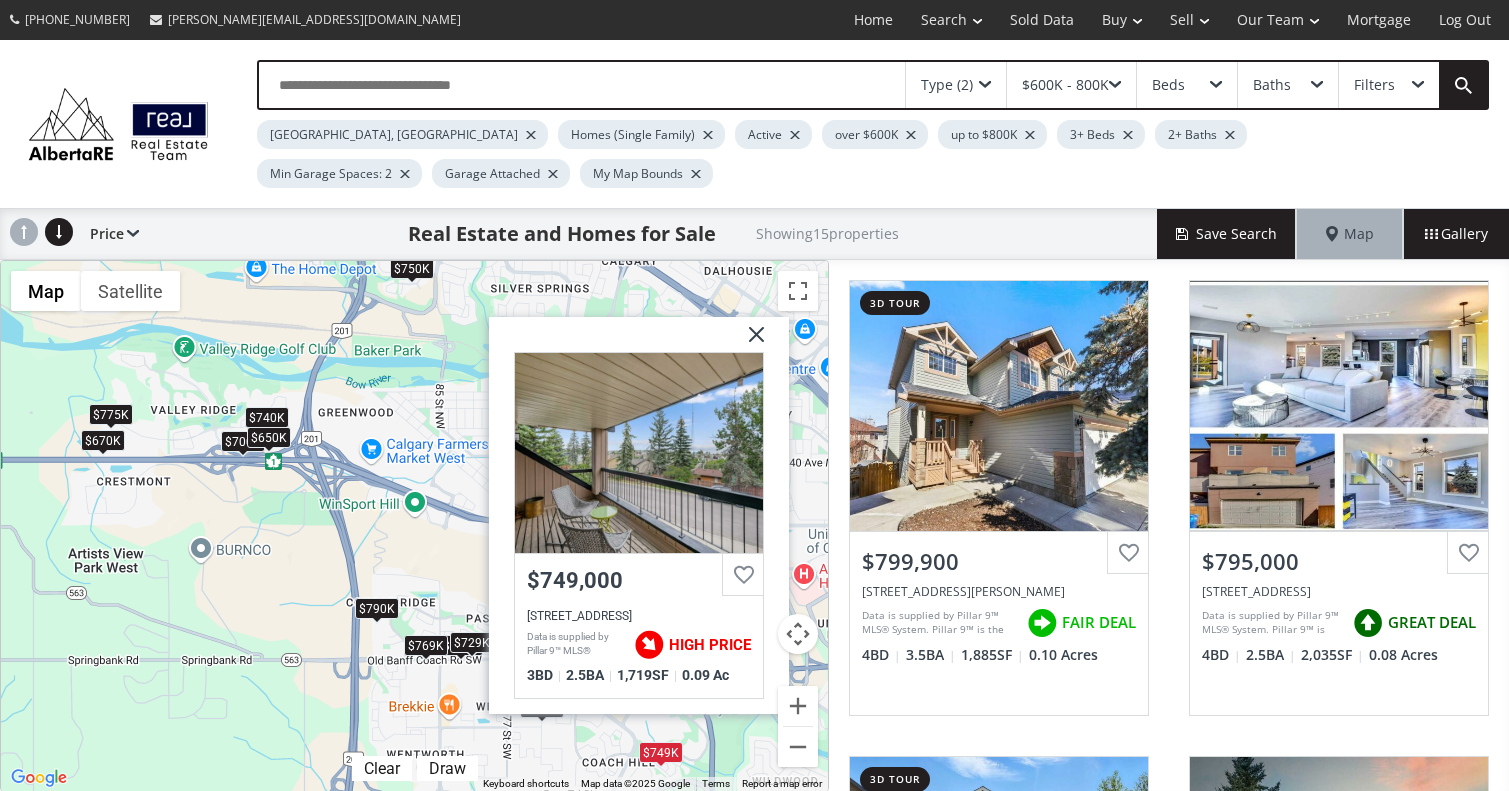 click at bounding box center [749, 342] 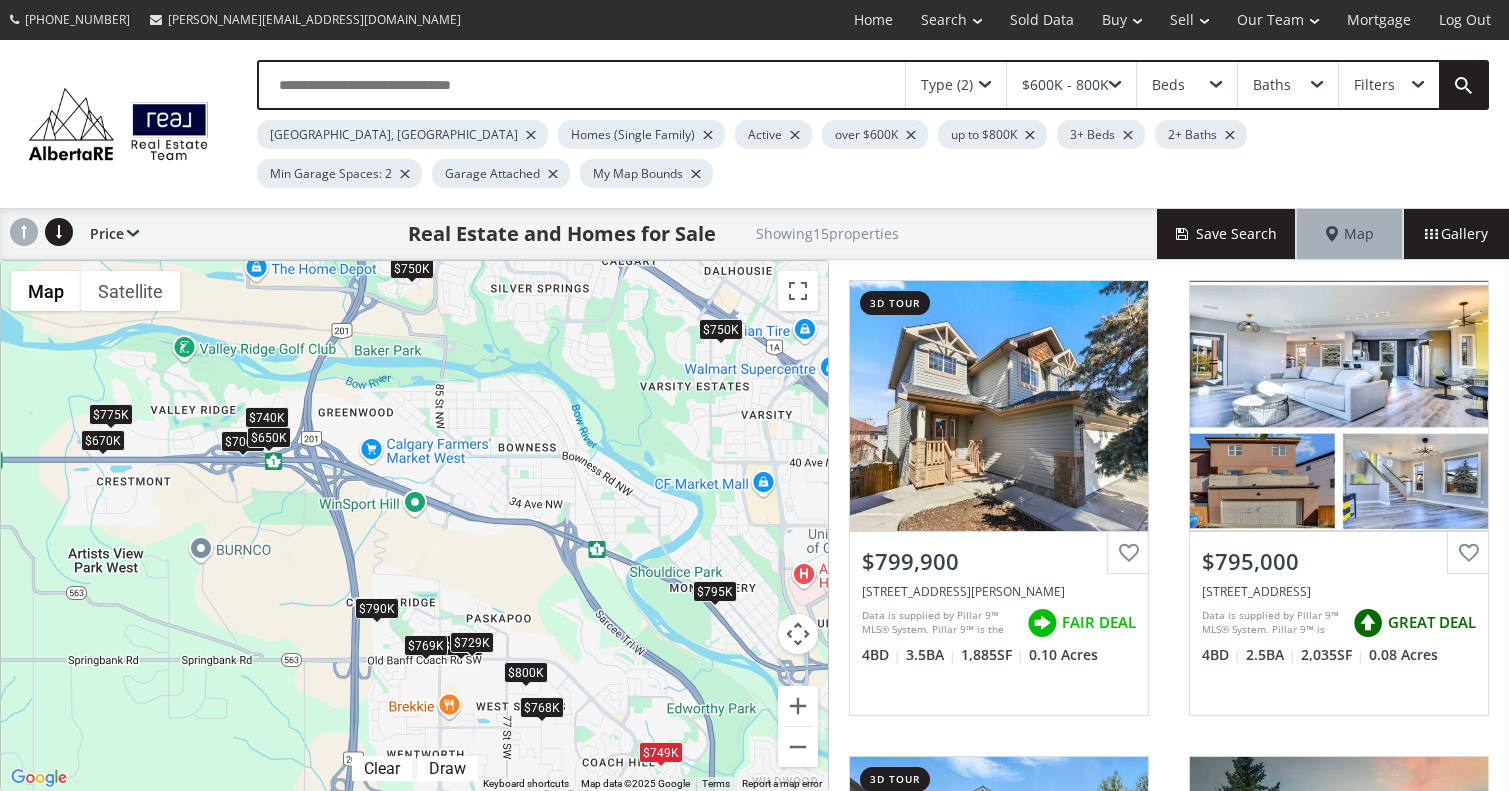 click on "$729K" at bounding box center (471, 642) 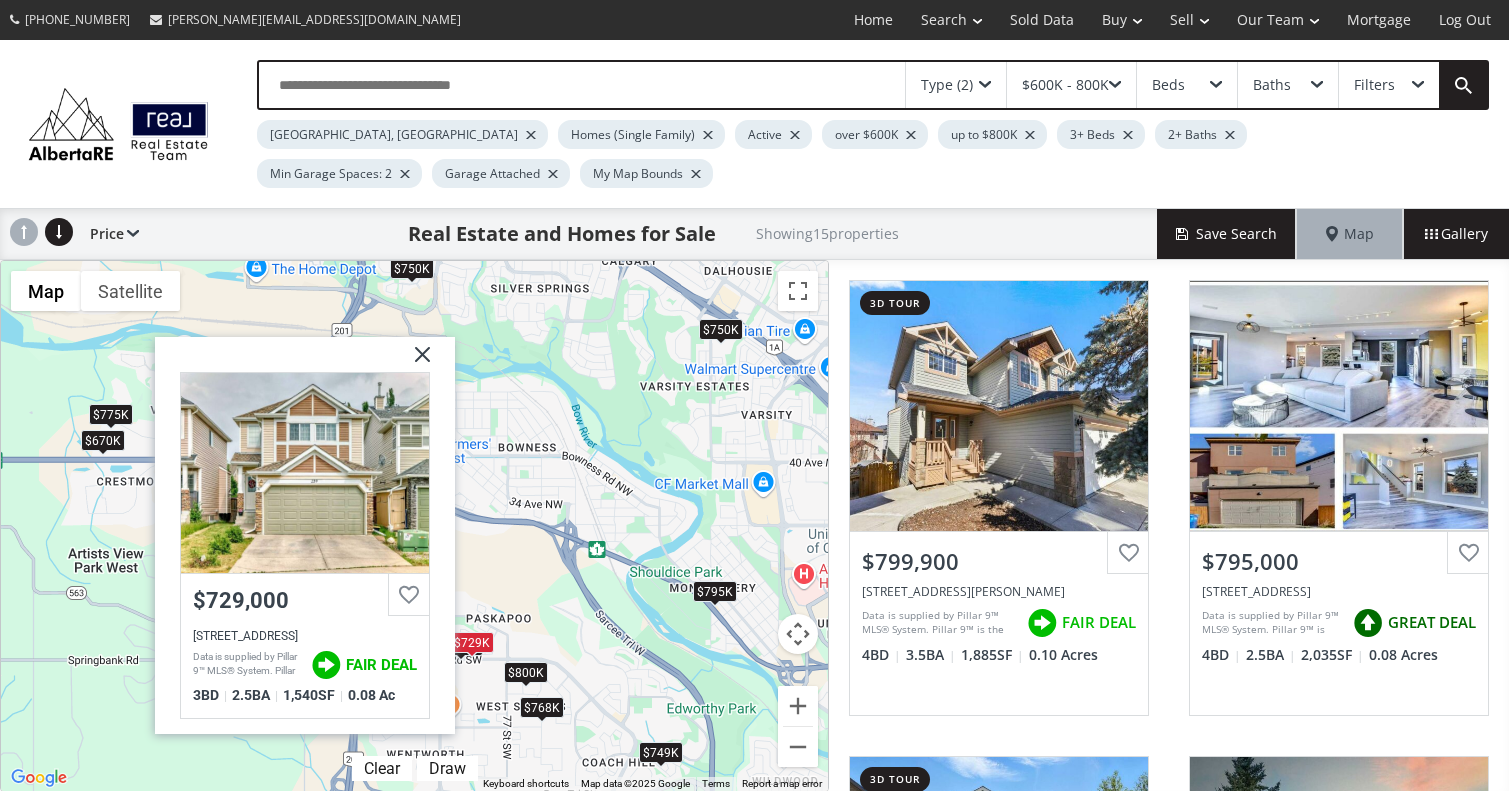 click at bounding box center [414, 362] 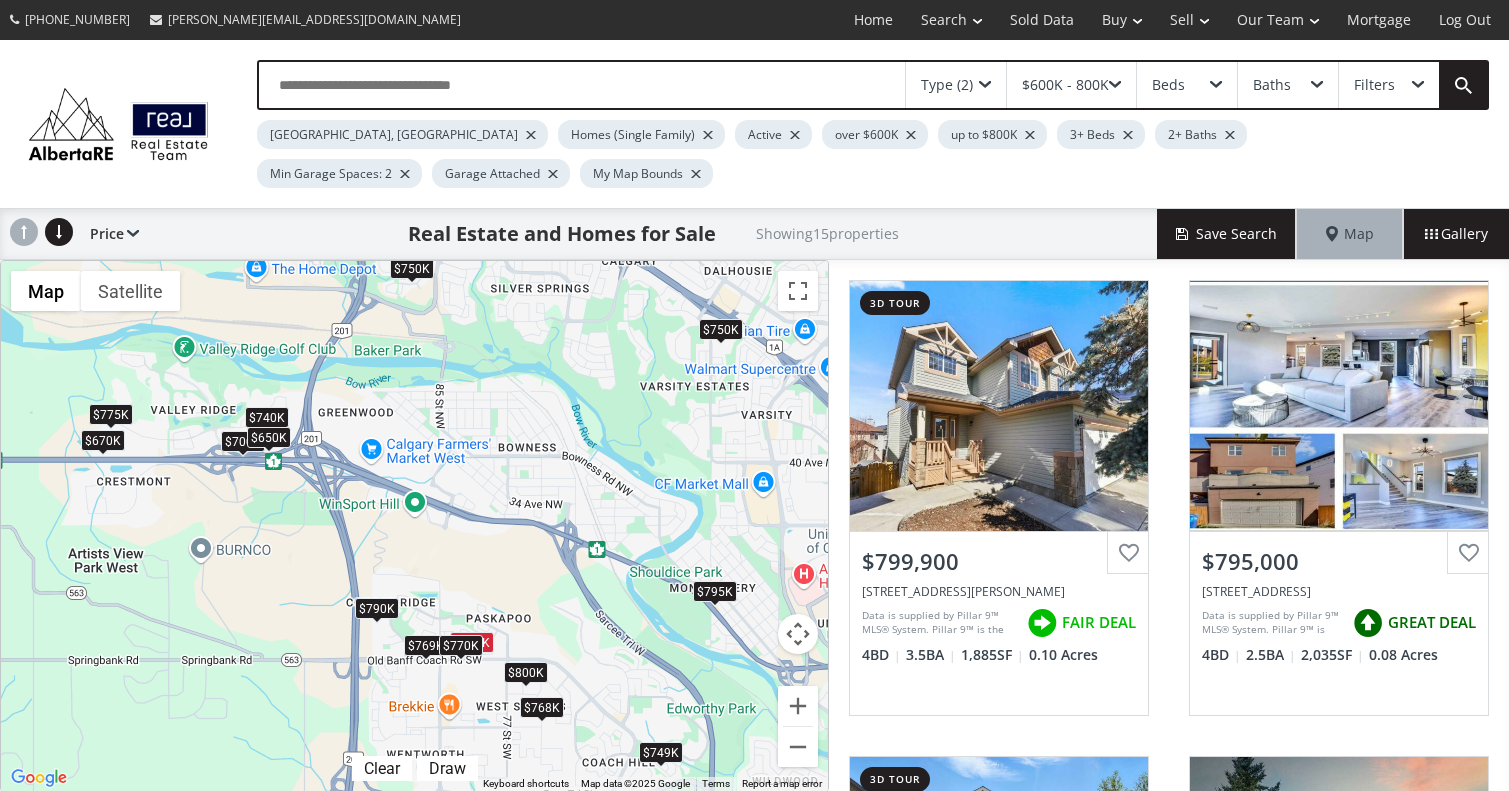 click on "$770K" at bounding box center (461, 645) 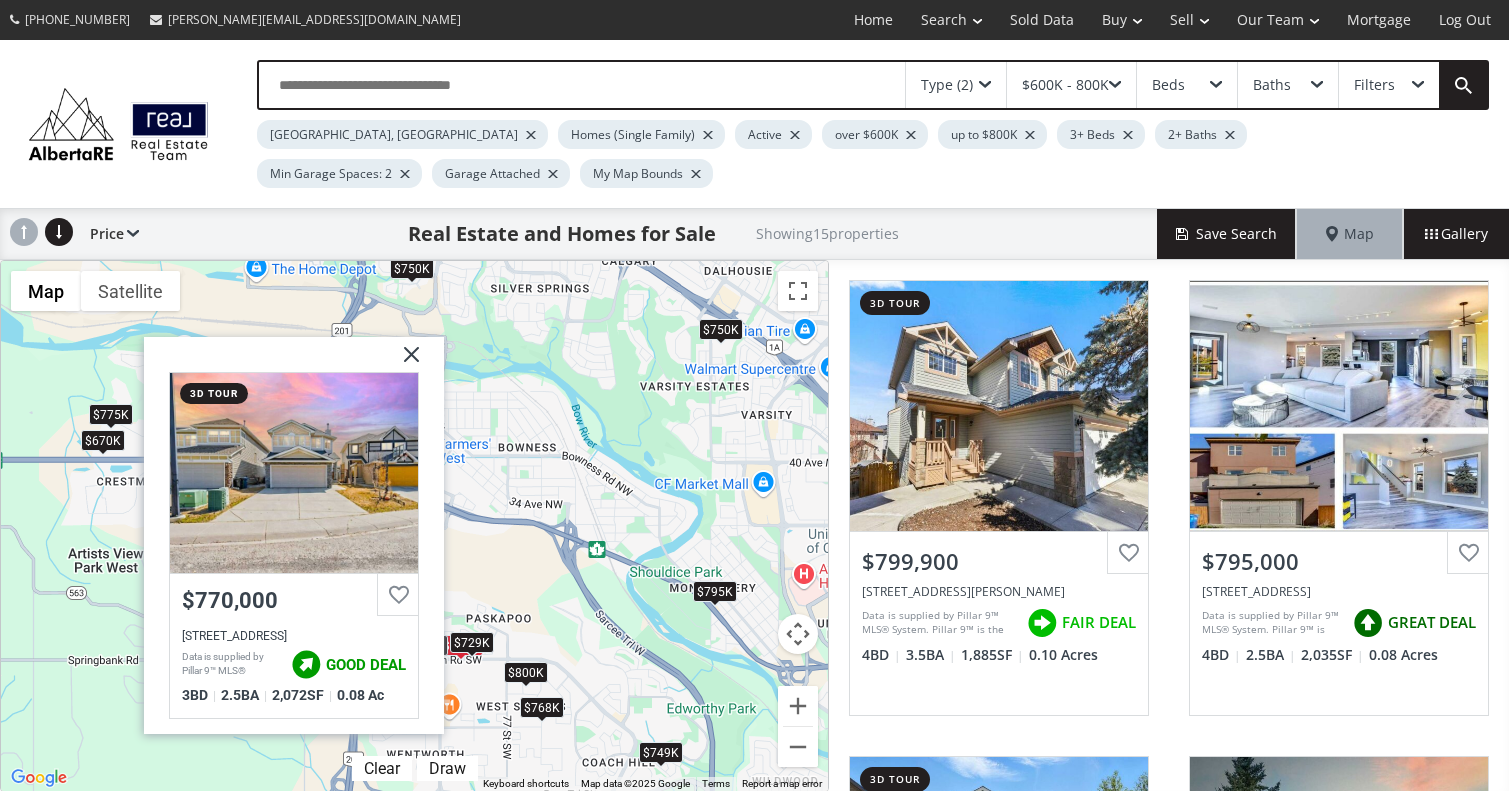 click at bounding box center [404, 362] 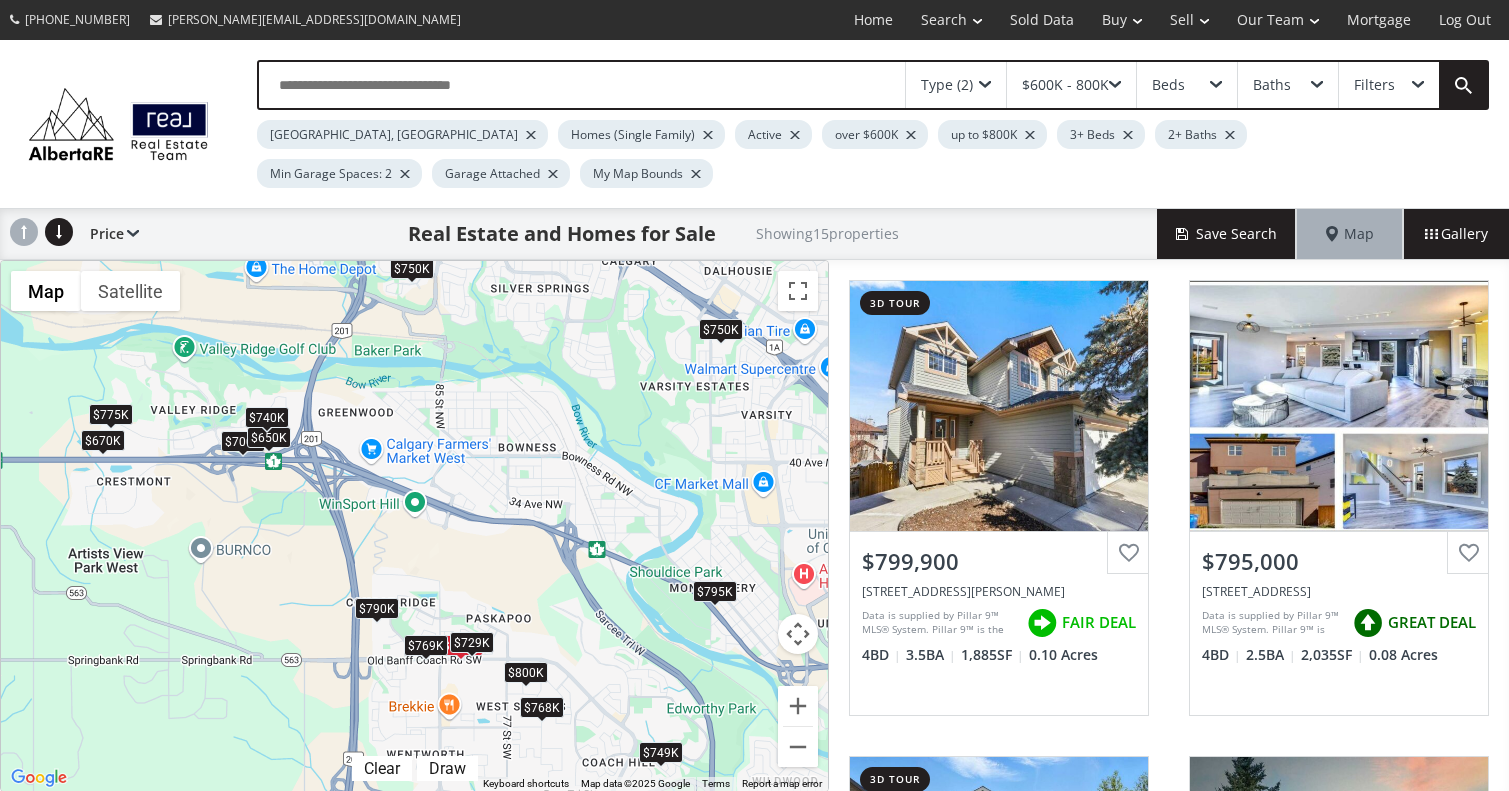 click on "$740K" at bounding box center (267, 417) 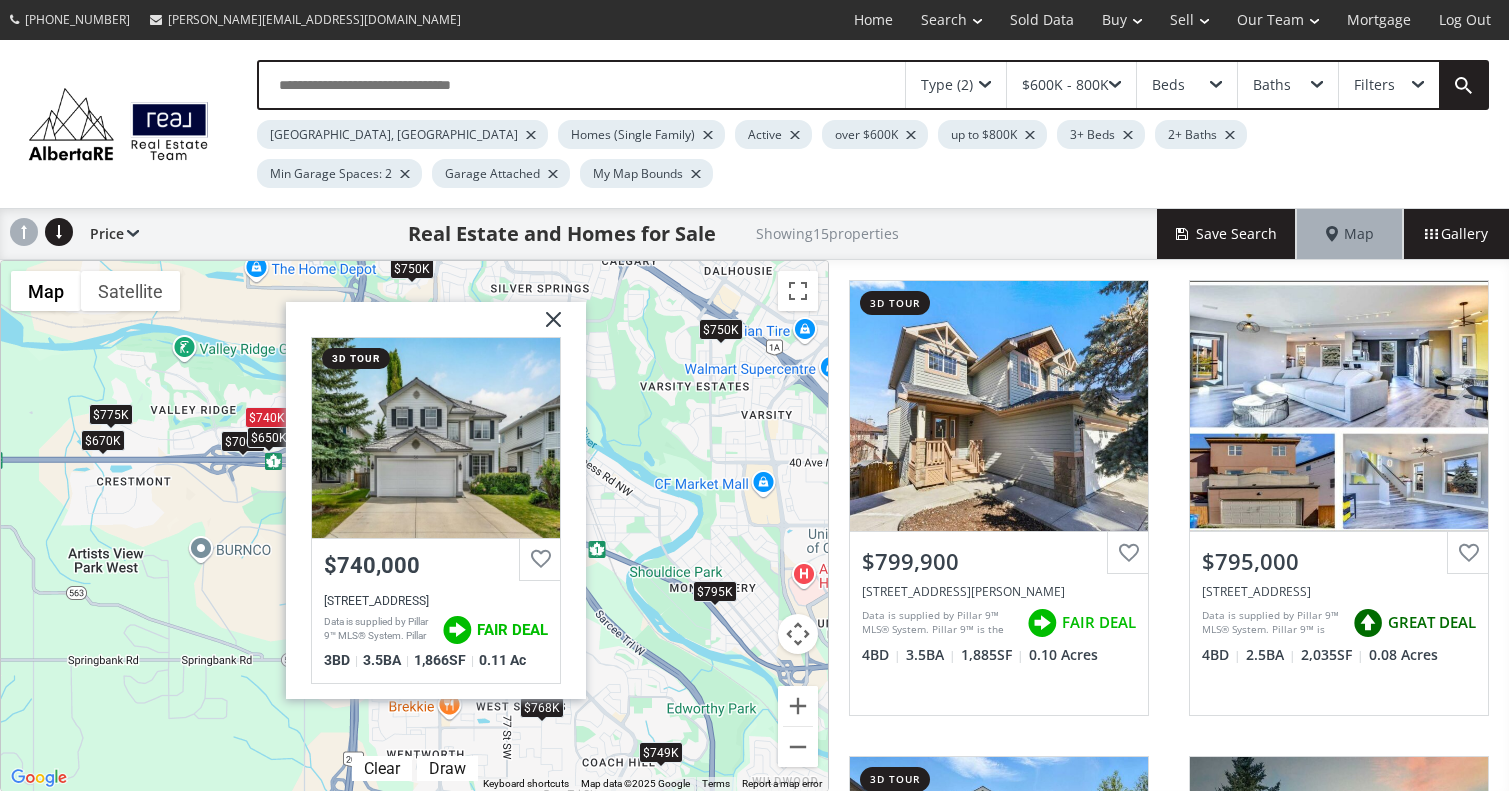 click at bounding box center [546, 327] 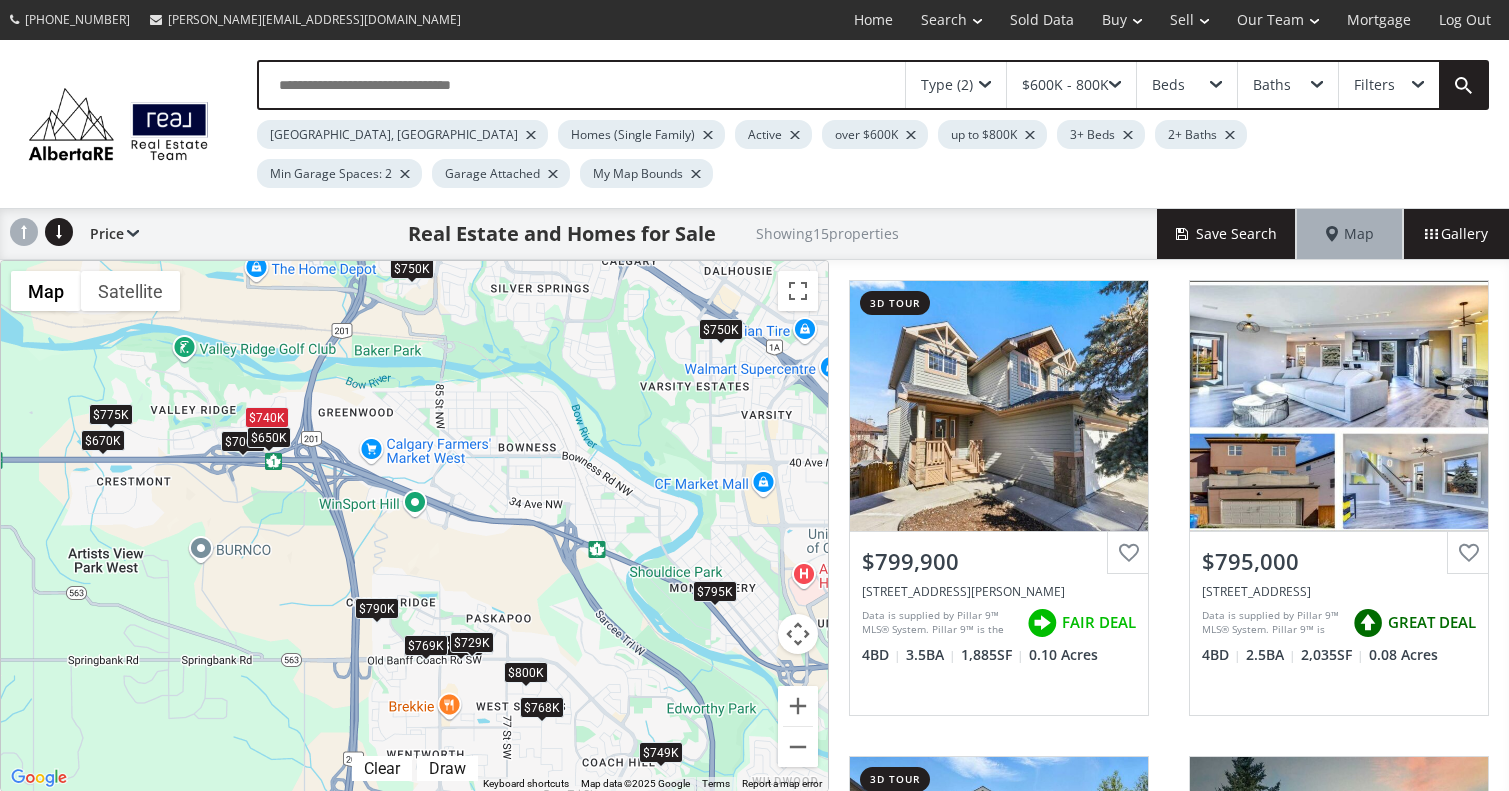 click on "$775K" at bounding box center [111, 414] 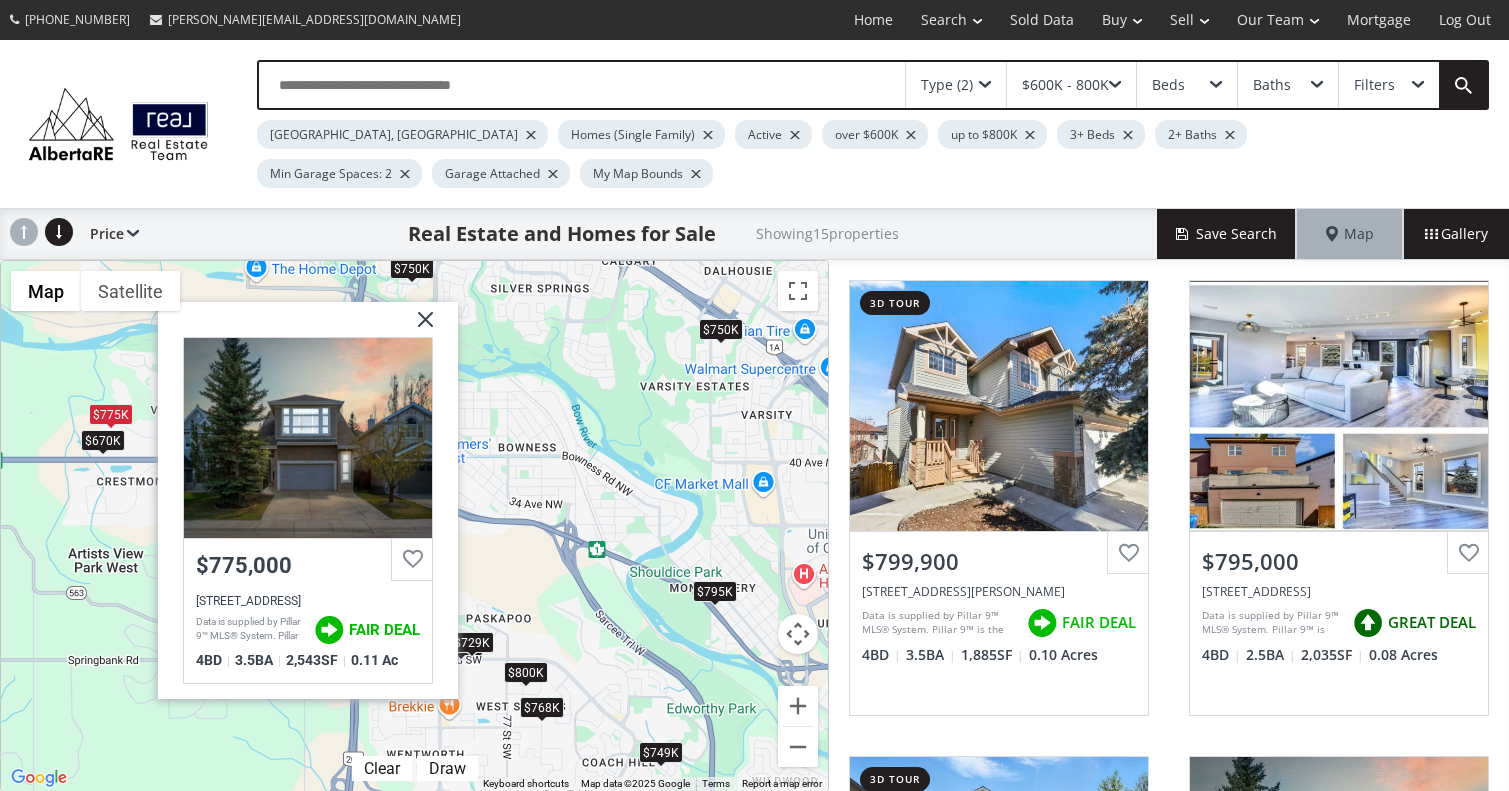 click at bounding box center (418, 327) 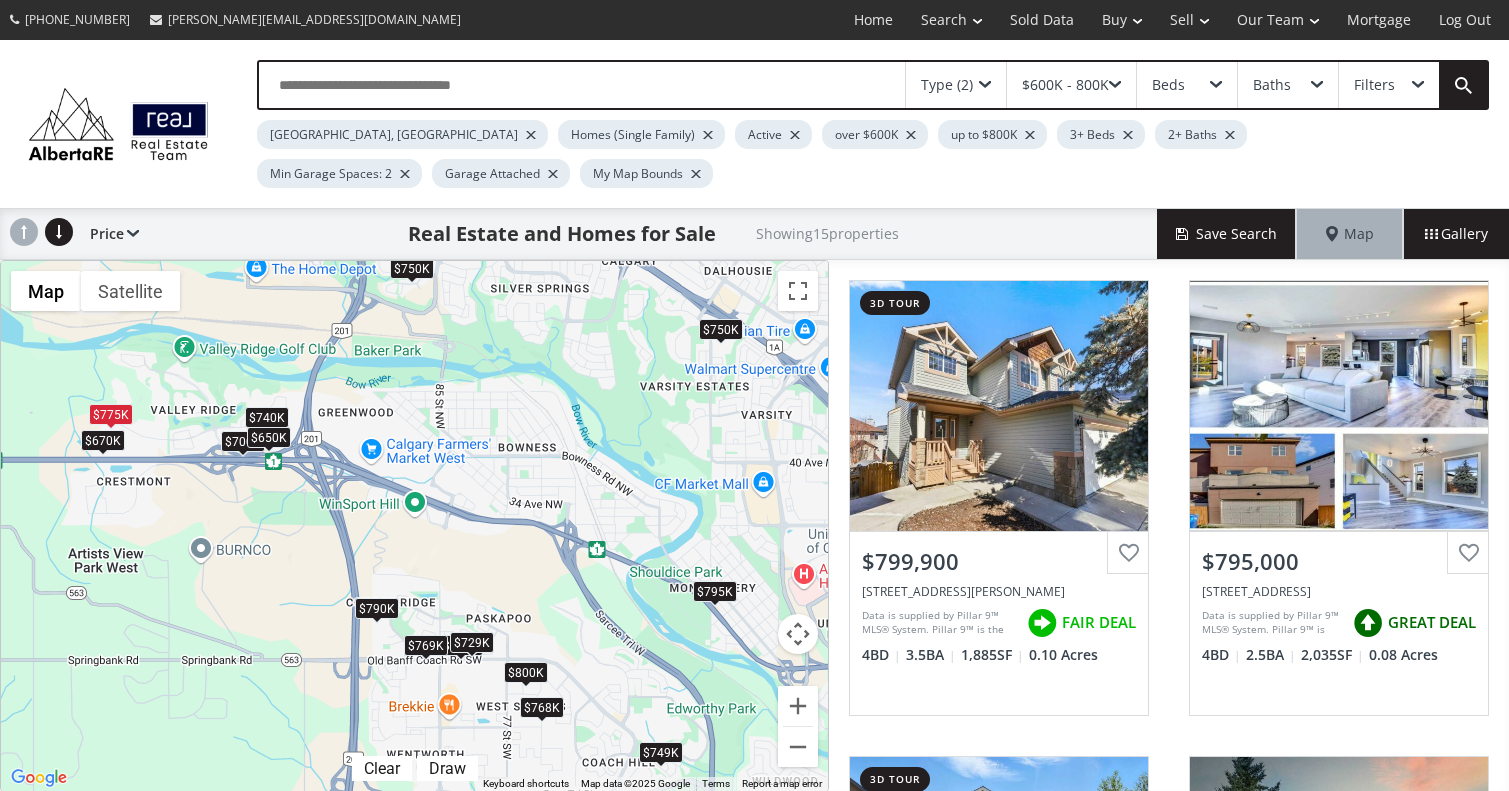 click on "$749K" at bounding box center [660, 752] 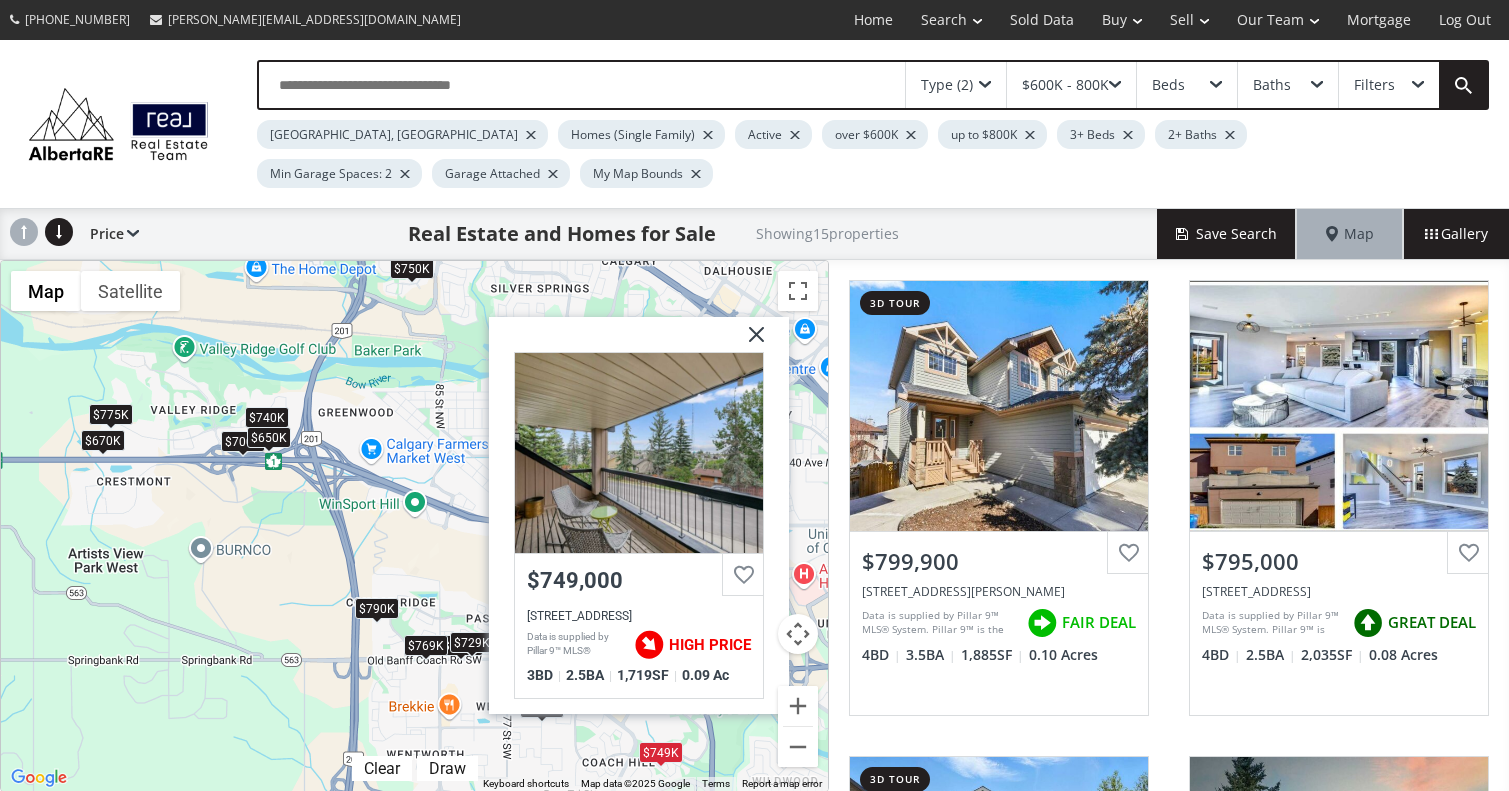click at bounding box center [749, 342] 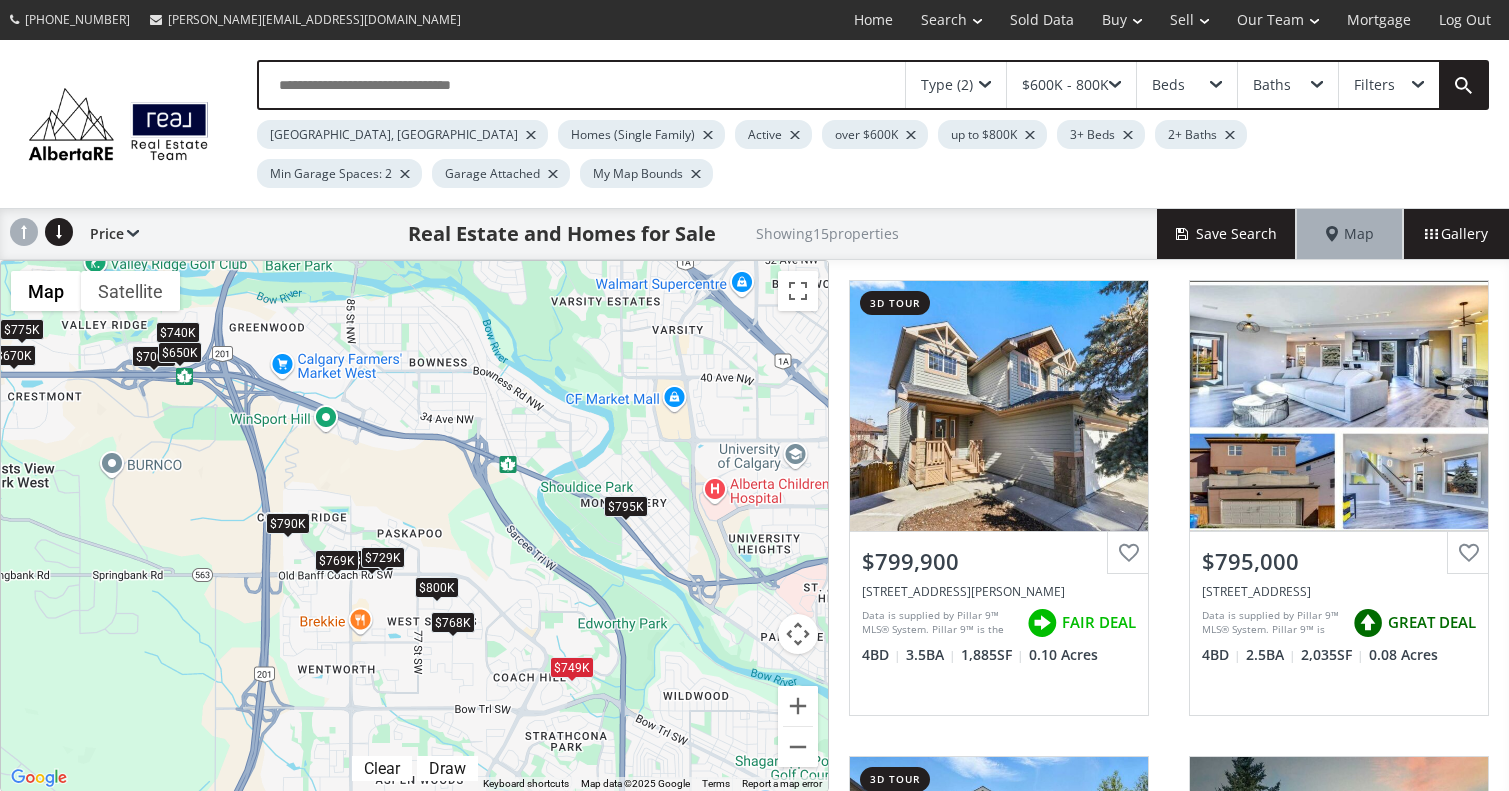 drag, startPoint x: 727, startPoint y: 626, endPoint x: 635, endPoint y: 541, distance: 125.25574 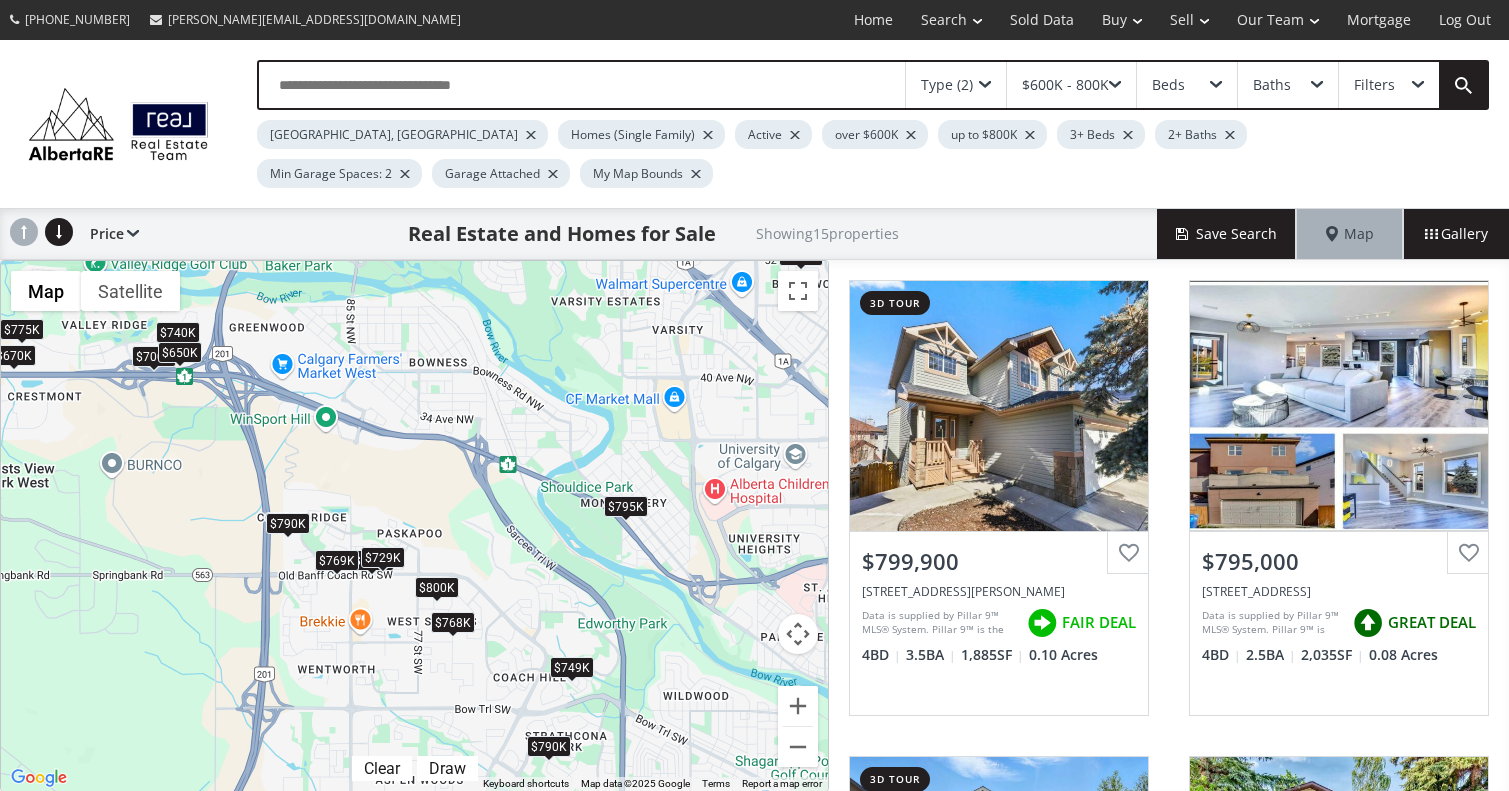 click on "$790K" at bounding box center (548, 746) 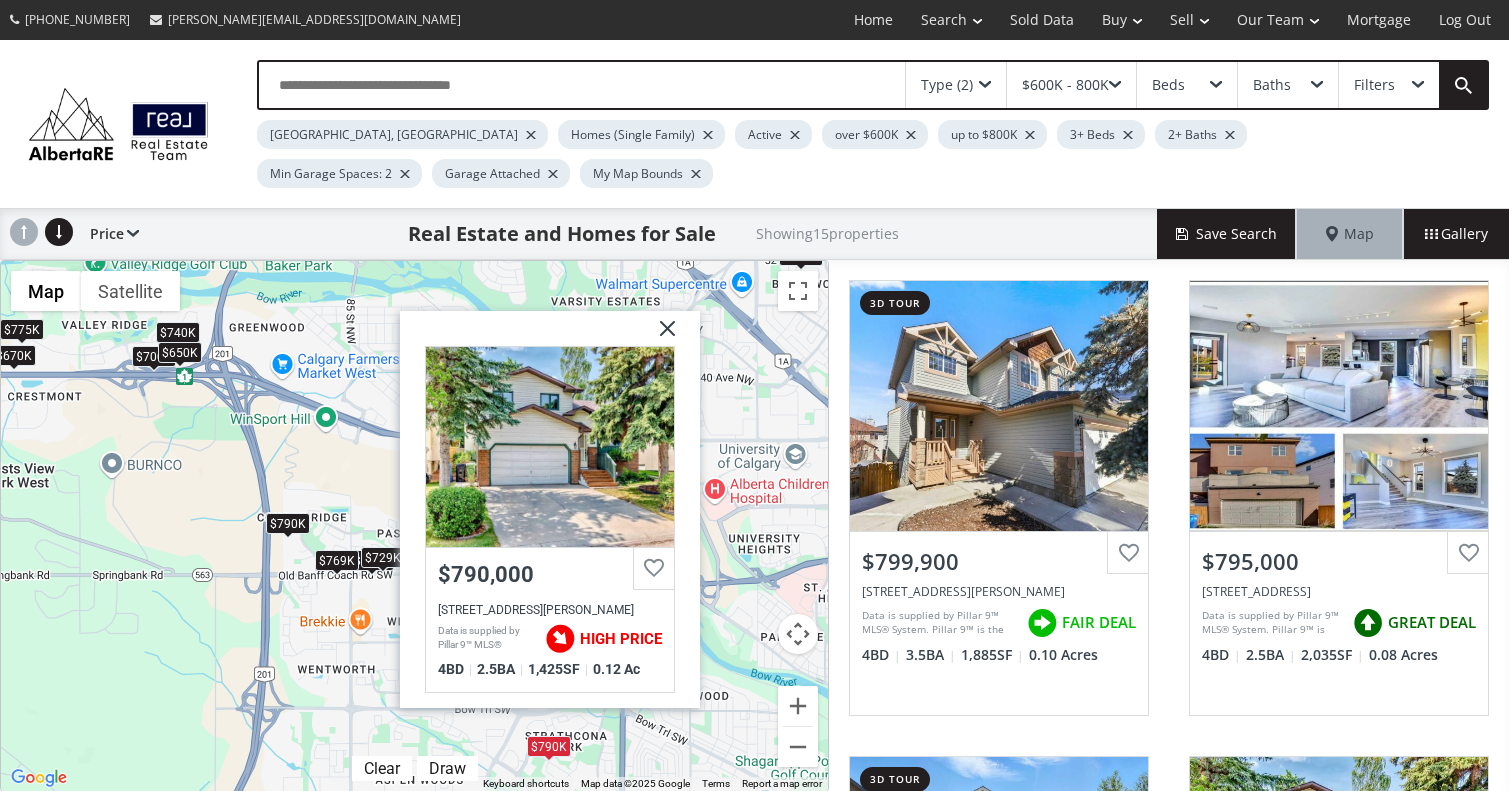 click at bounding box center (659, 336) 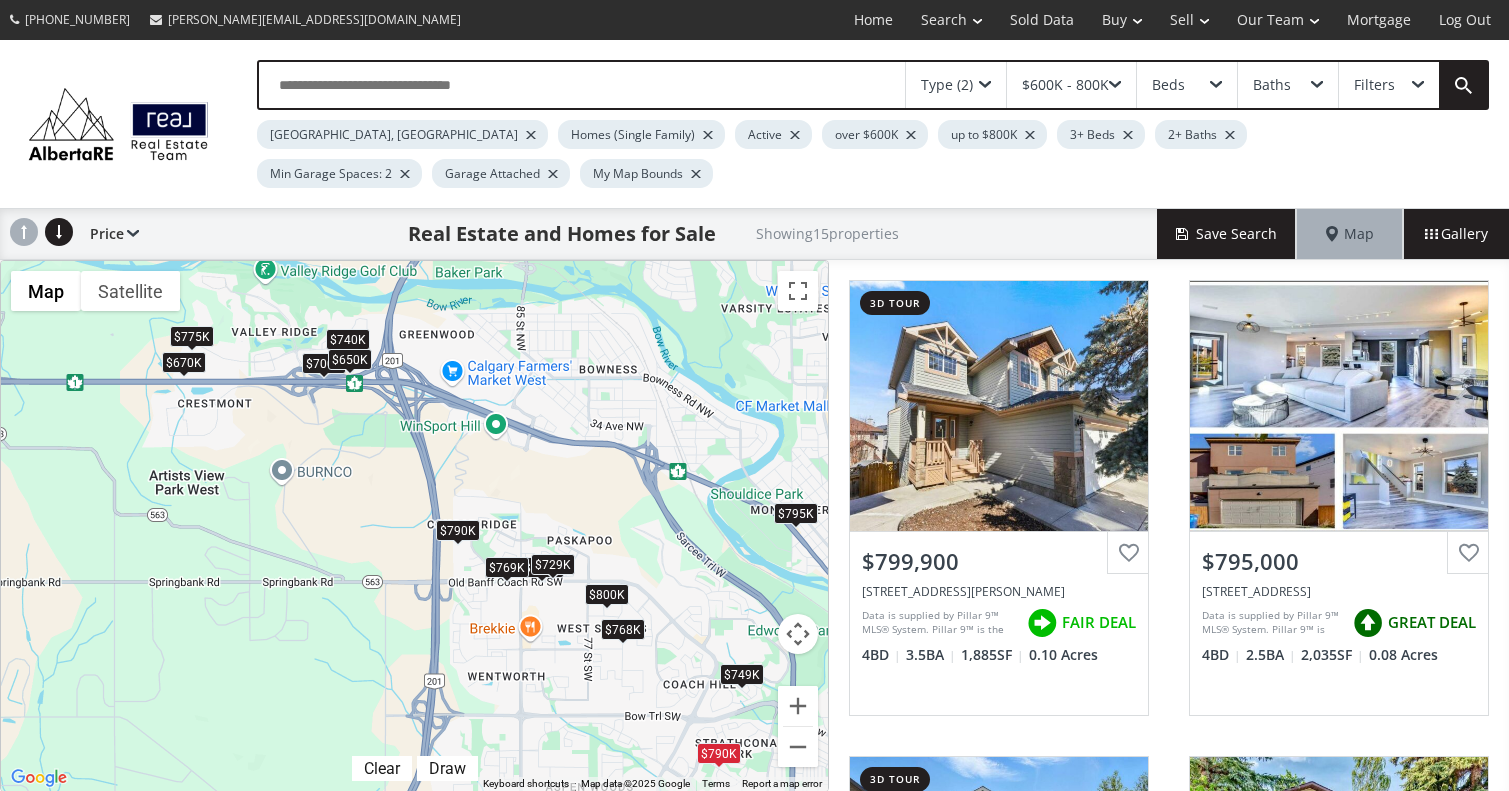 drag, startPoint x: 494, startPoint y: 520, endPoint x: 741, endPoint y: 547, distance: 248.47133 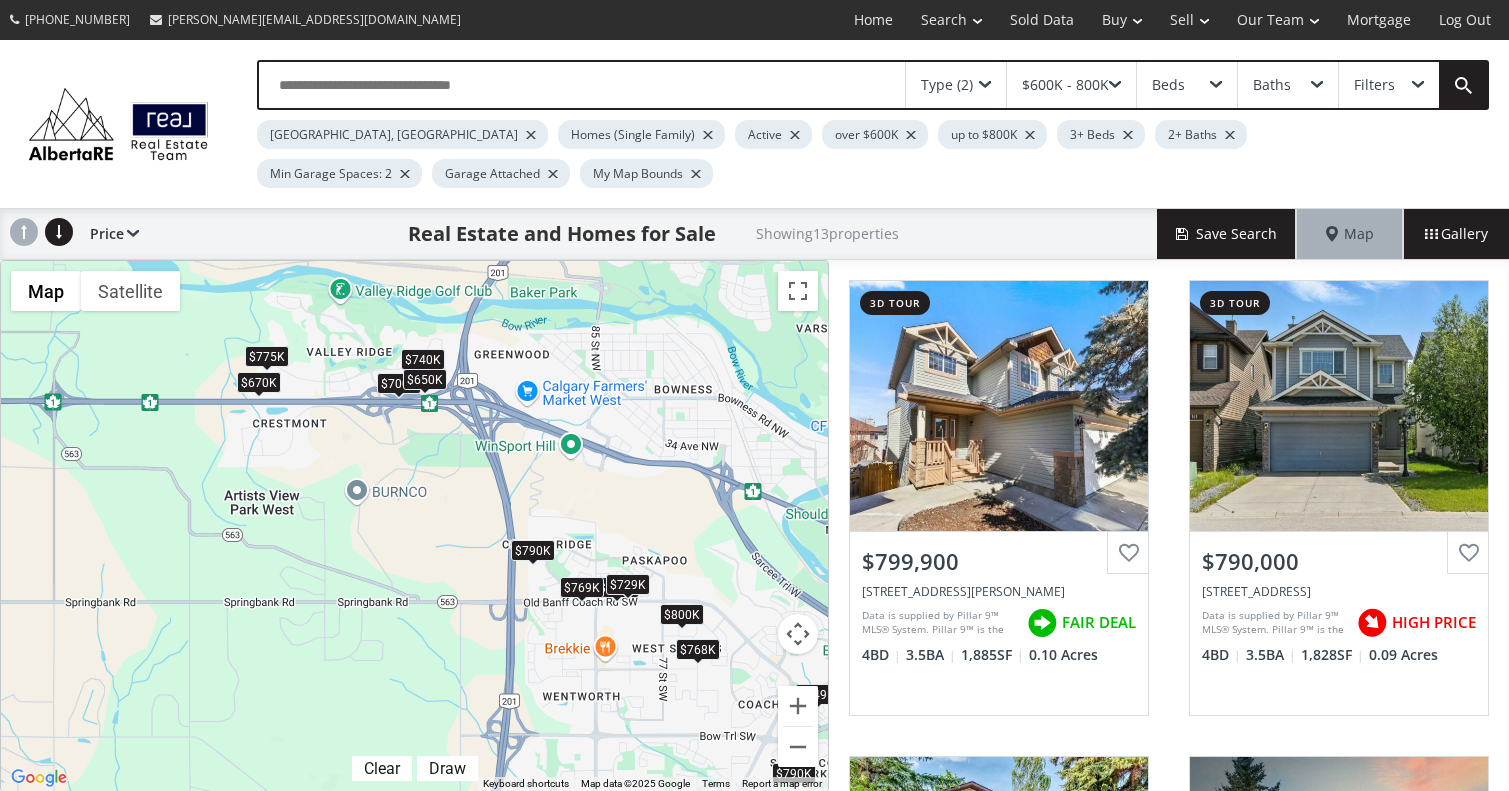 drag, startPoint x: 661, startPoint y: 393, endPoint x: 689, endPoint y: 460, distance: 72.615425 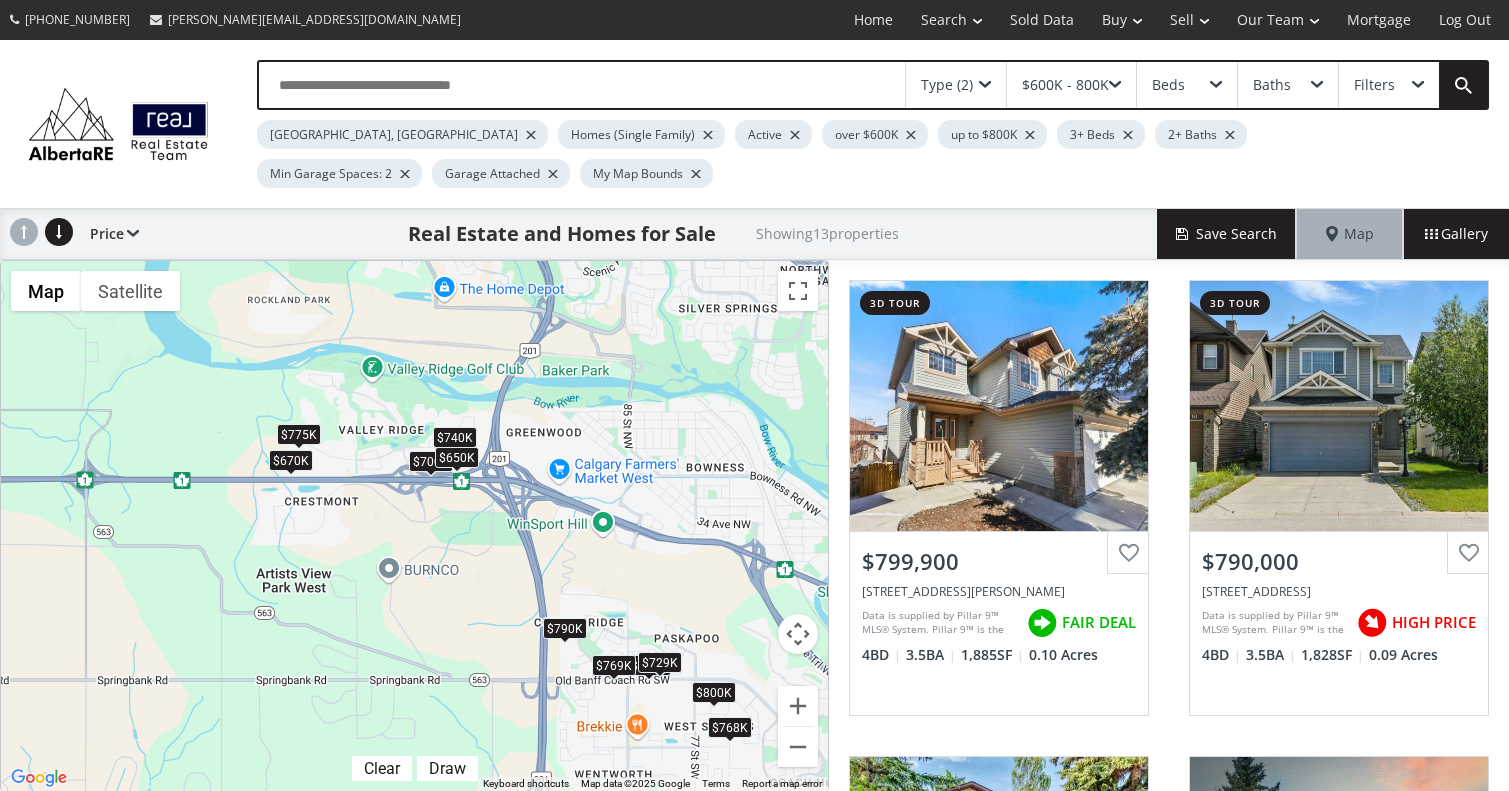 drag, startPoint x: 653, startPoint y: 424, endPoint x: 688, endPoint y: 506, distance: 89.157166 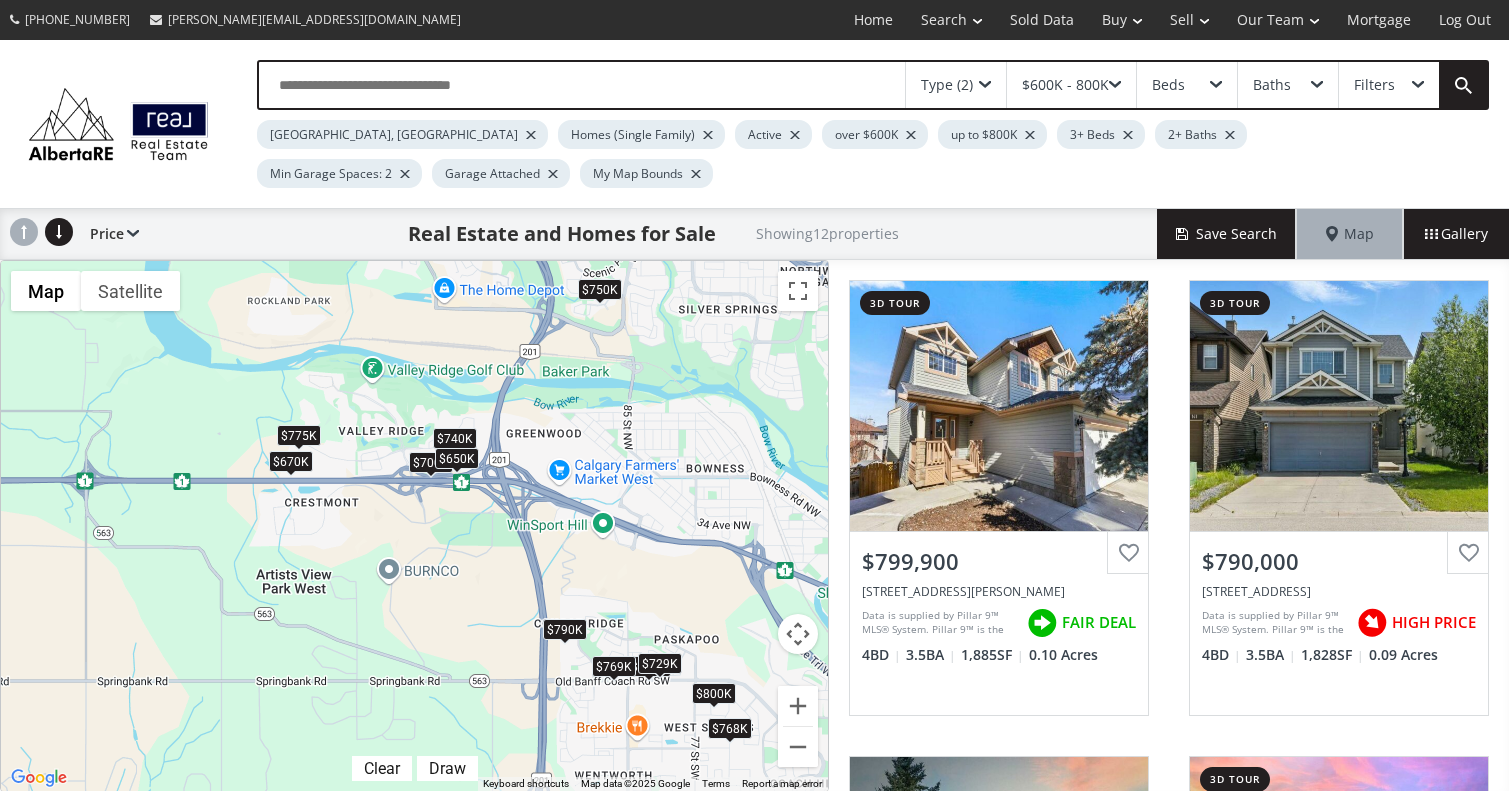 click on "$750K" at bounding box center (600, 289) 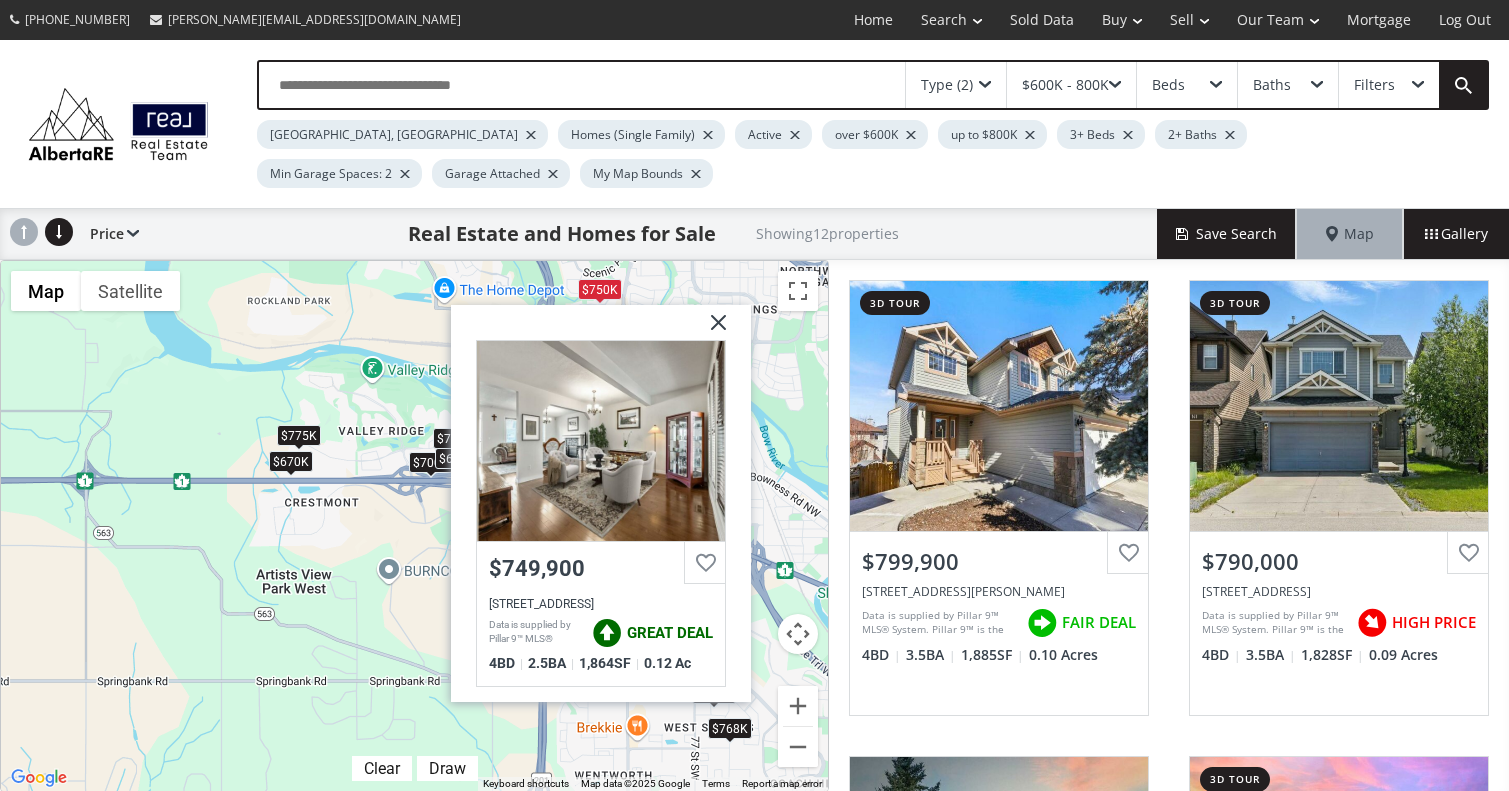 click at bounding box center [711, 330] 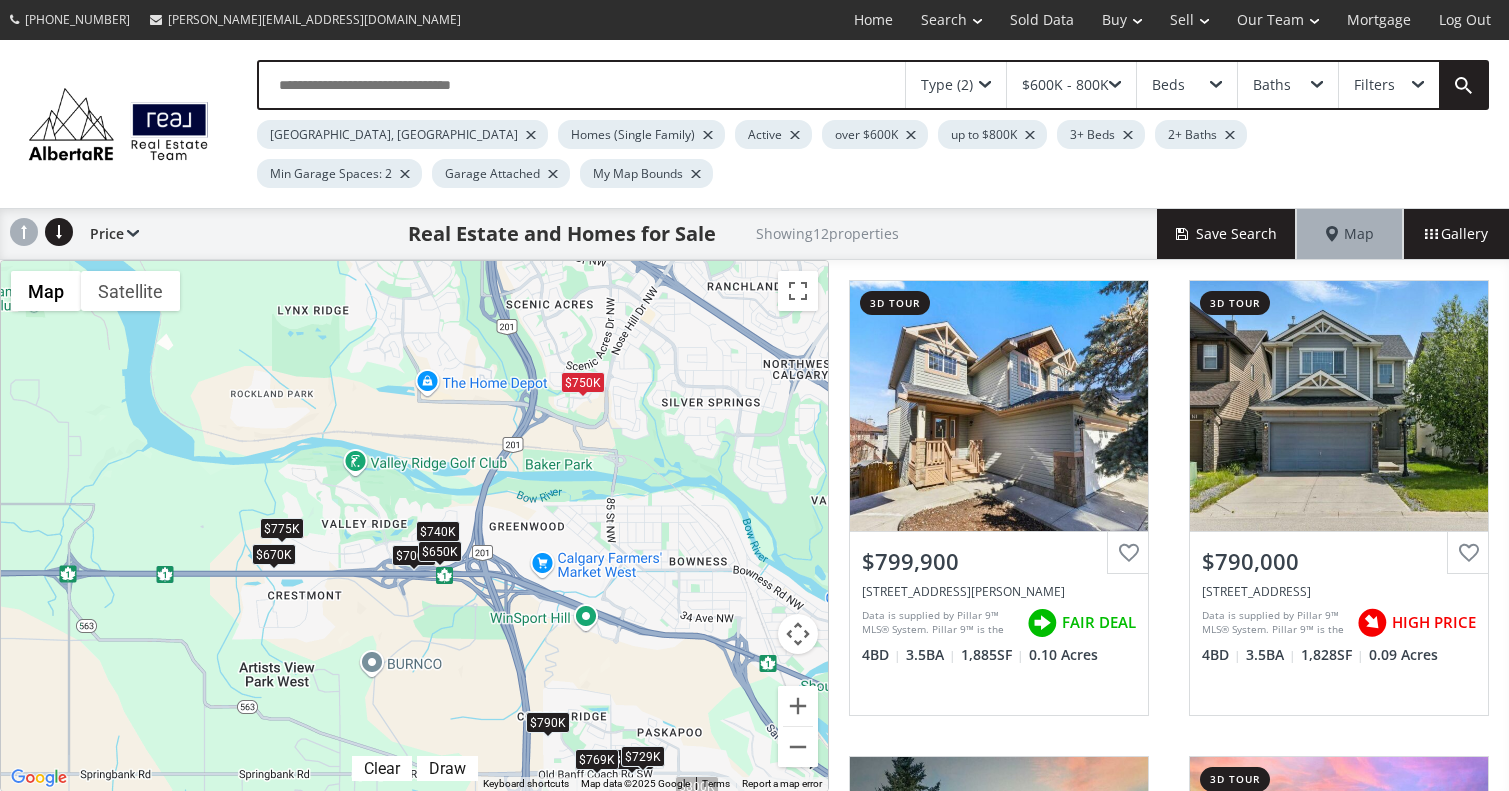 drag, startPoint x: 688, startPoint y: 380, endPoint x: 671, endPoint y: 476, distance: 97.49359 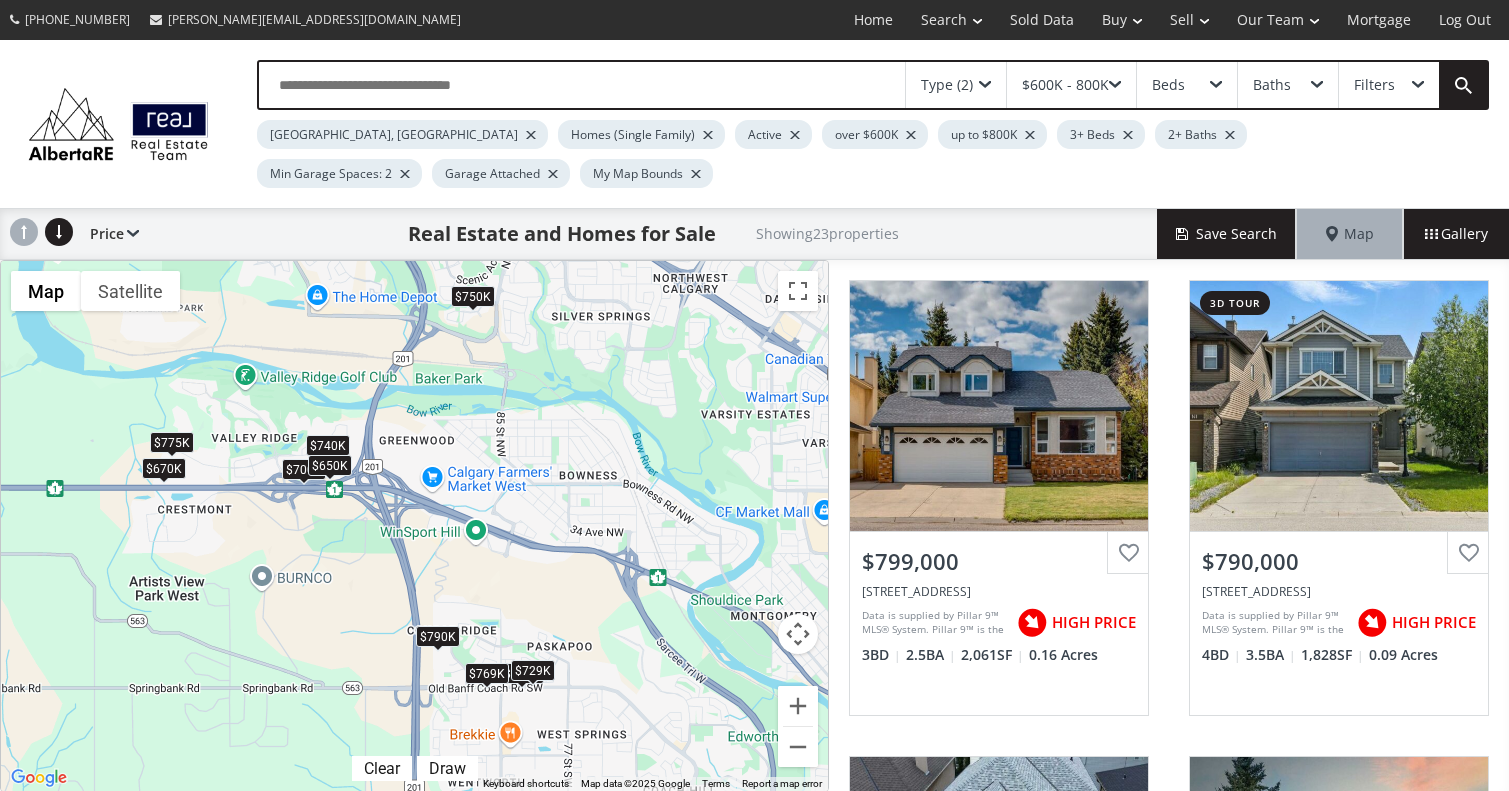 drag, startPoint x: 612, startPoint y: 379, endPoint x: 501, endPoint y: 292, distance: 141.0319 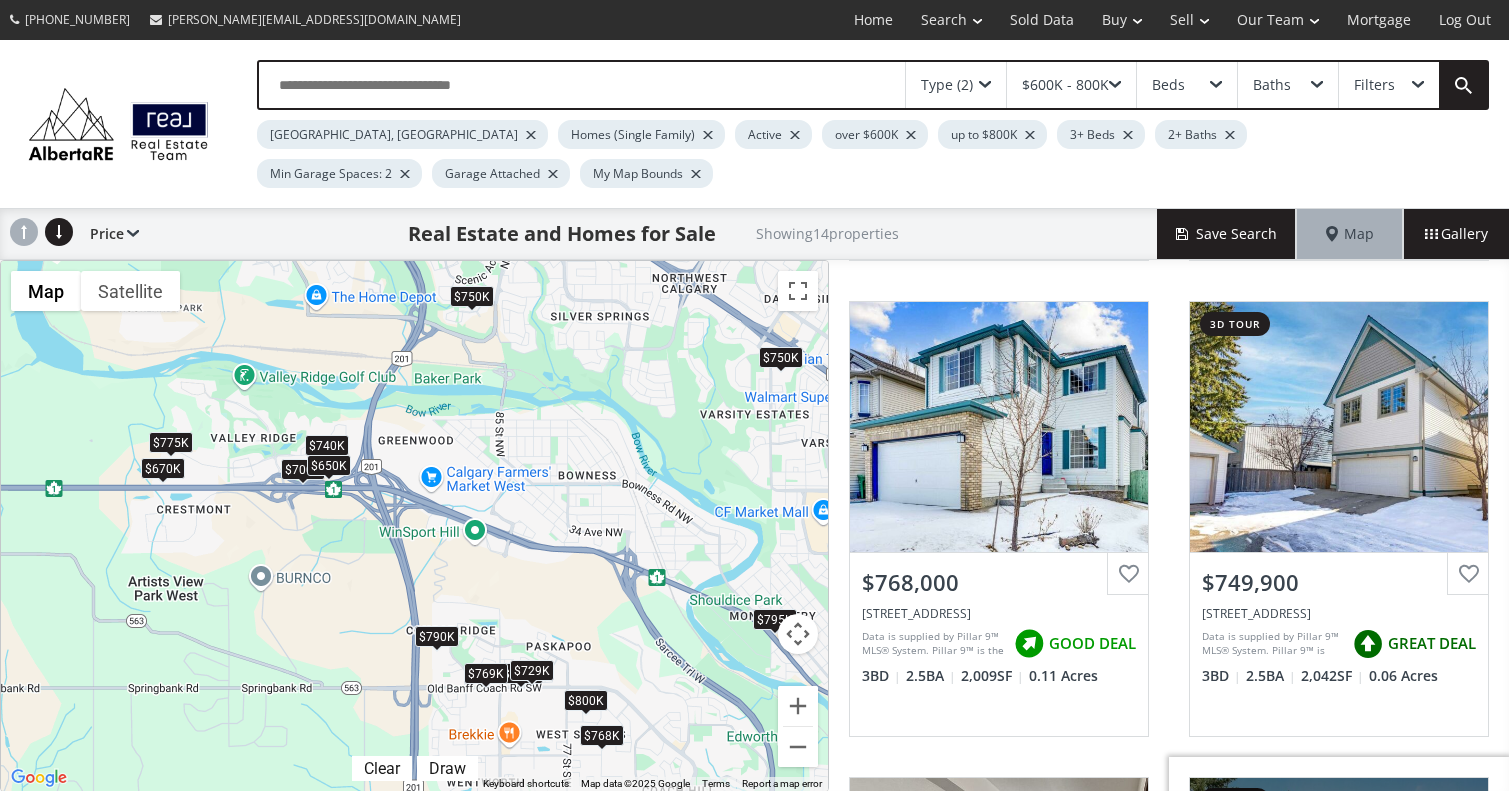 scroll, scrollTop: 1092, scrollLeft: 0, axis: vertical 